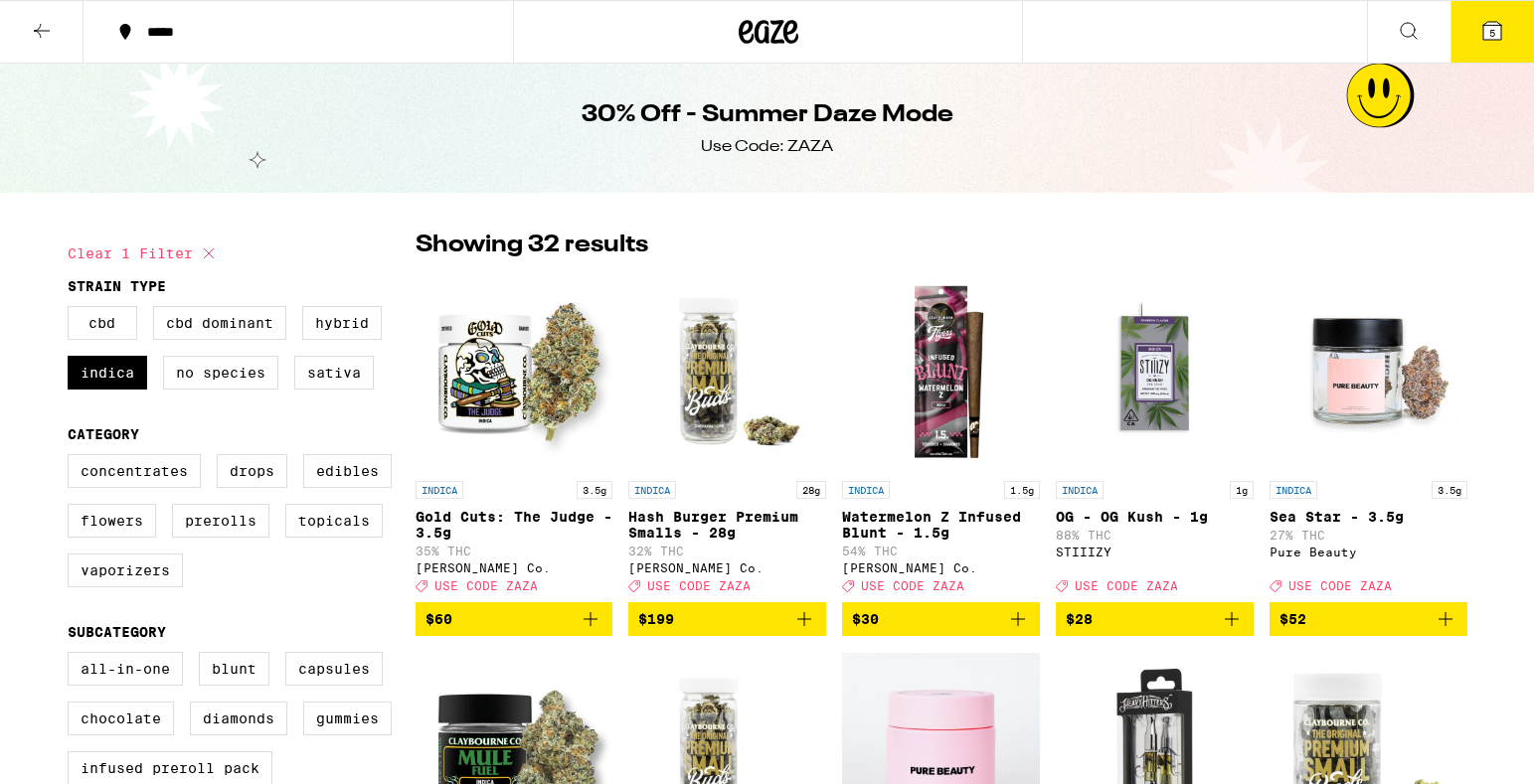scroll, scrollTop: 0, scrollLeft: 0, axis: both 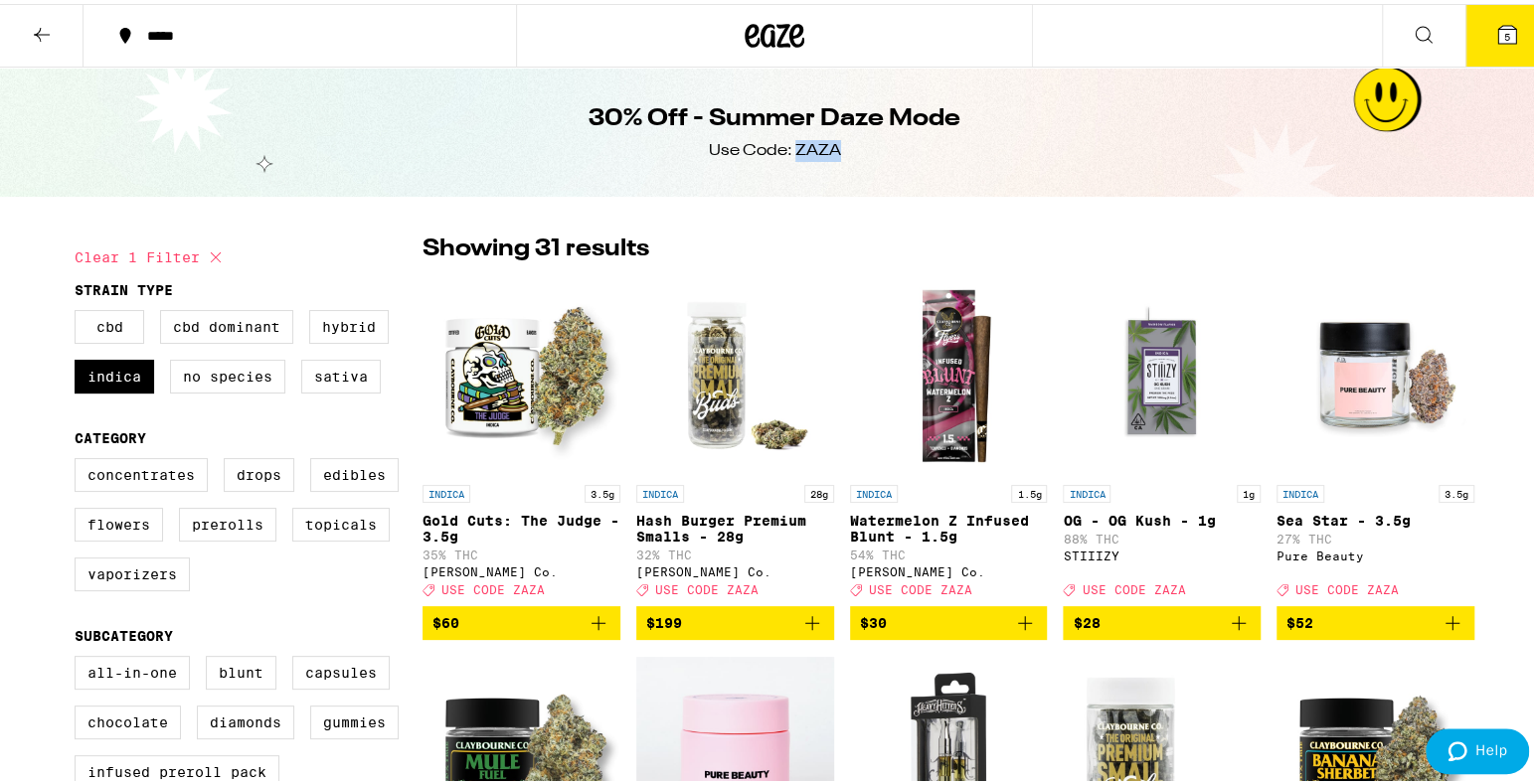 drag, startPoint x: 787, startPoint y: 147, endPoint x: 835, endPoint y: 146, distance: 48.010416 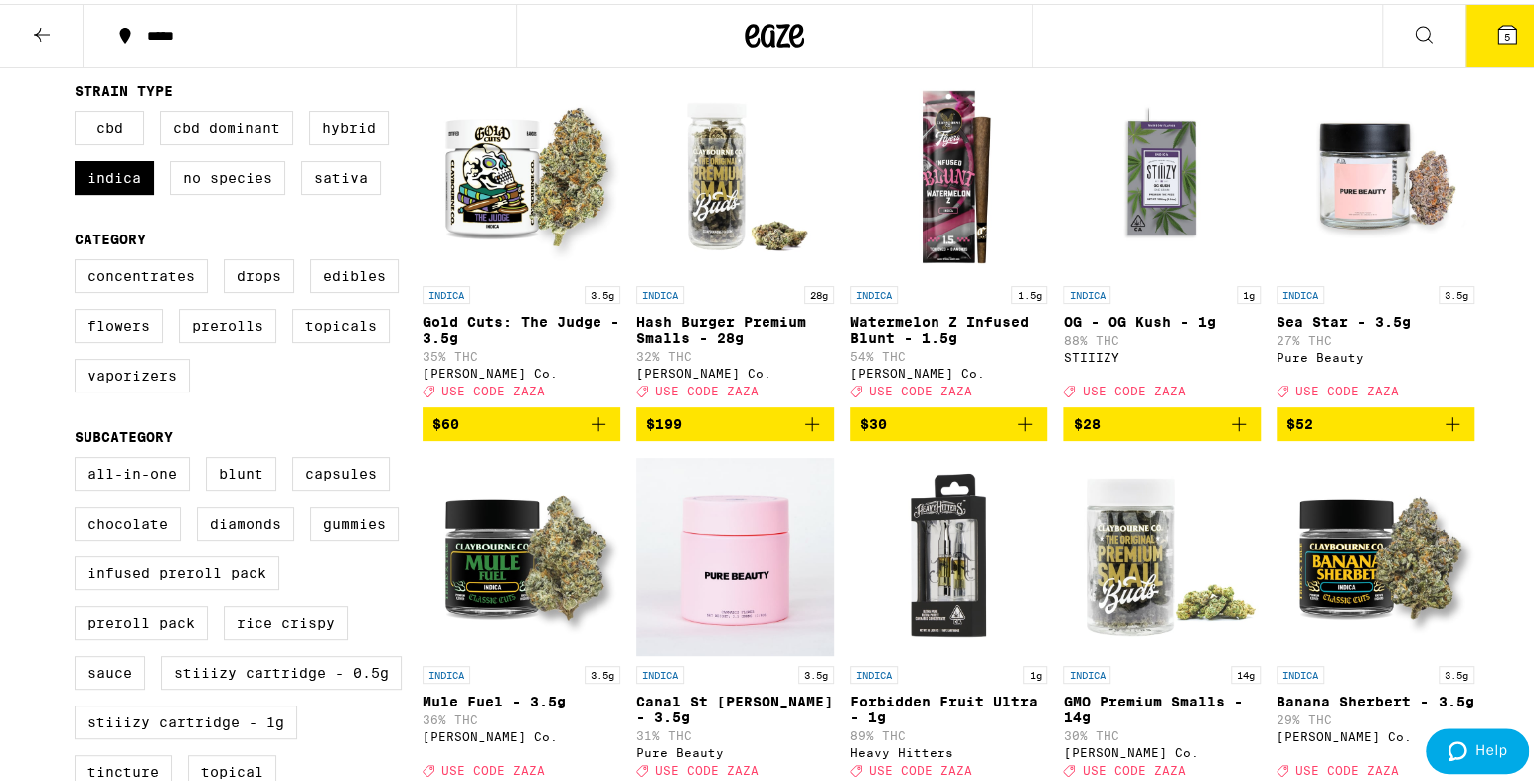 scroll, scrollTop: 126, scrollLeft: 0, axis: vertical 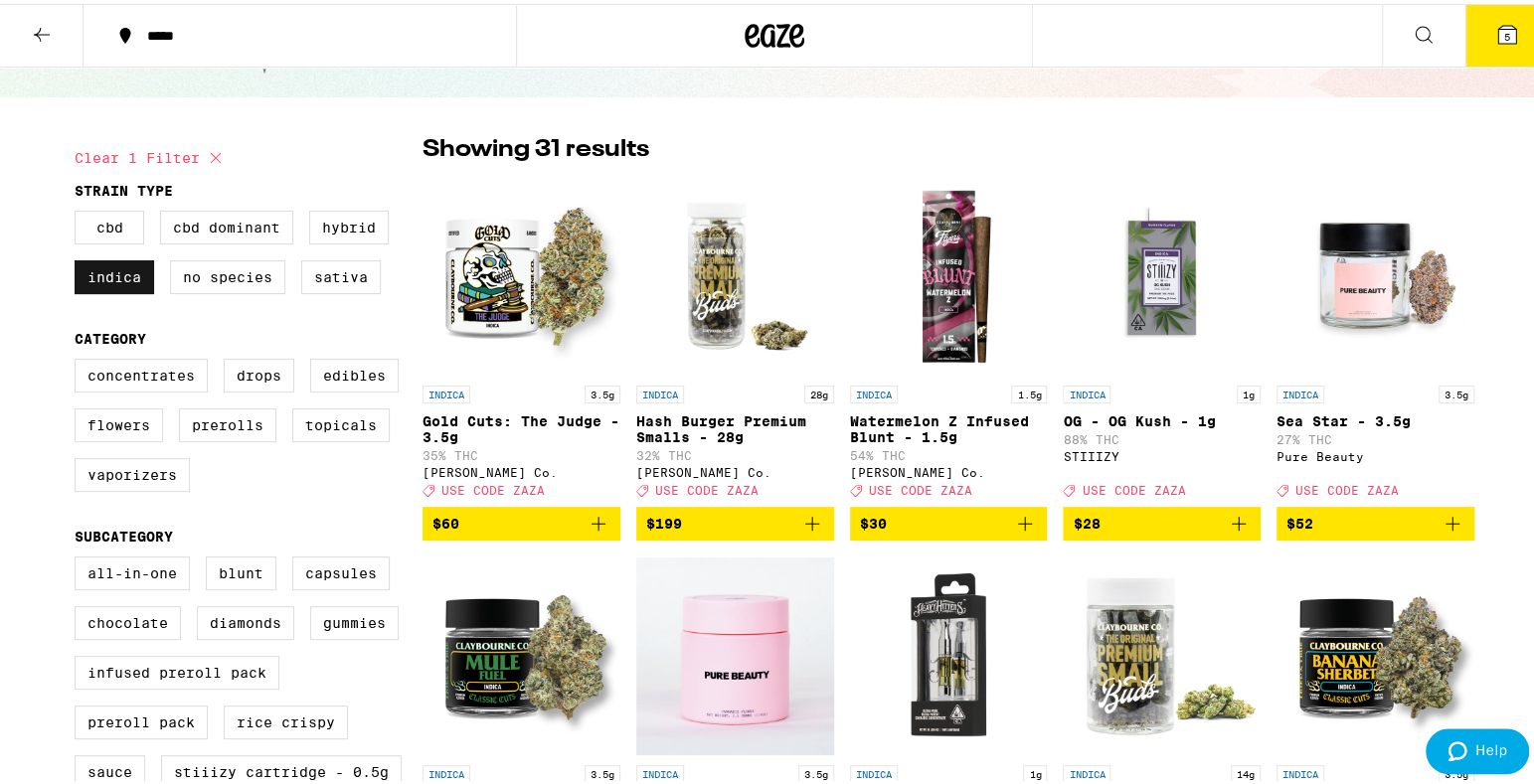 click on "Indica" at bounding box center (114, 273) 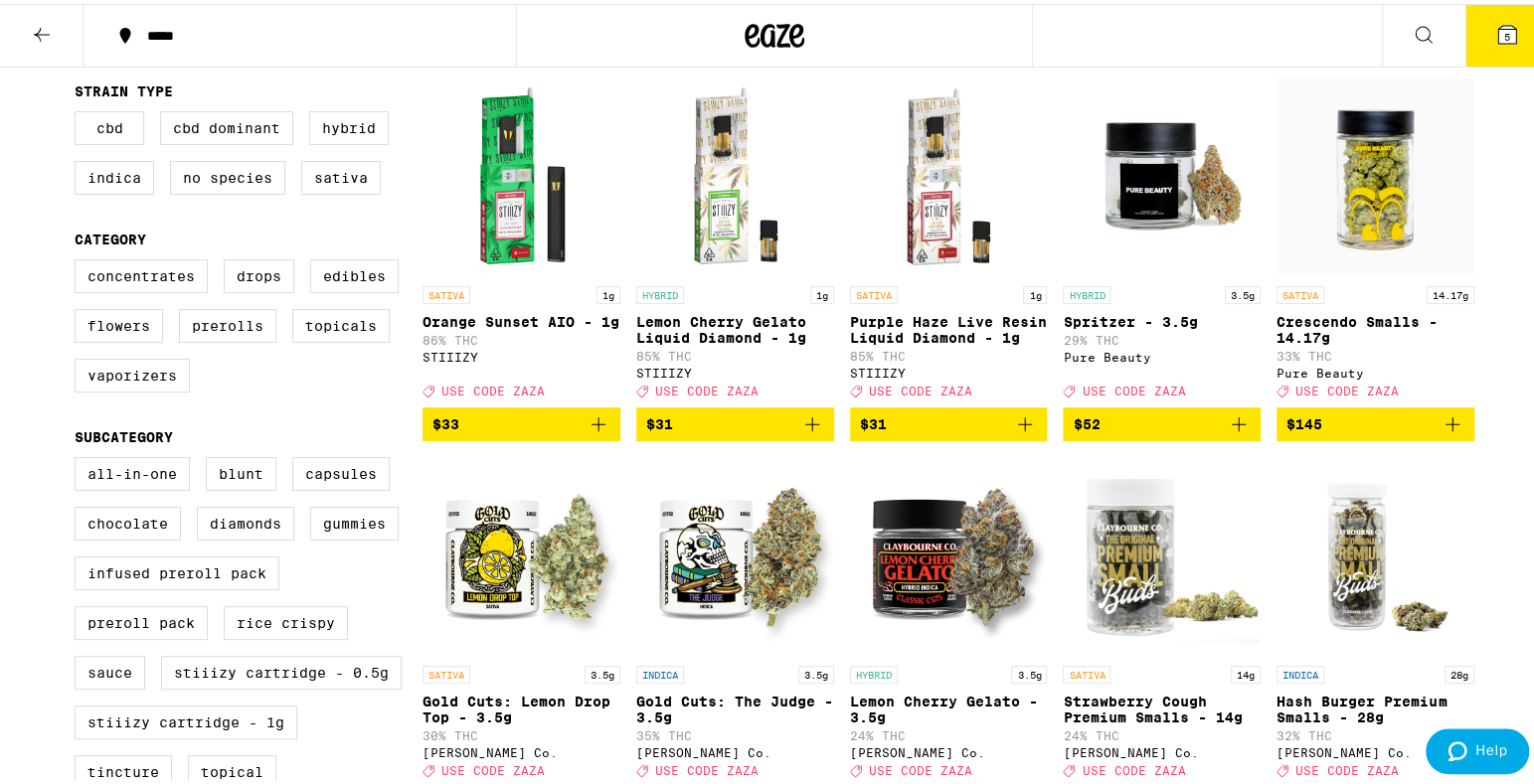 scroll, scrollTop: 0, scrollLeft: 0, axis: both 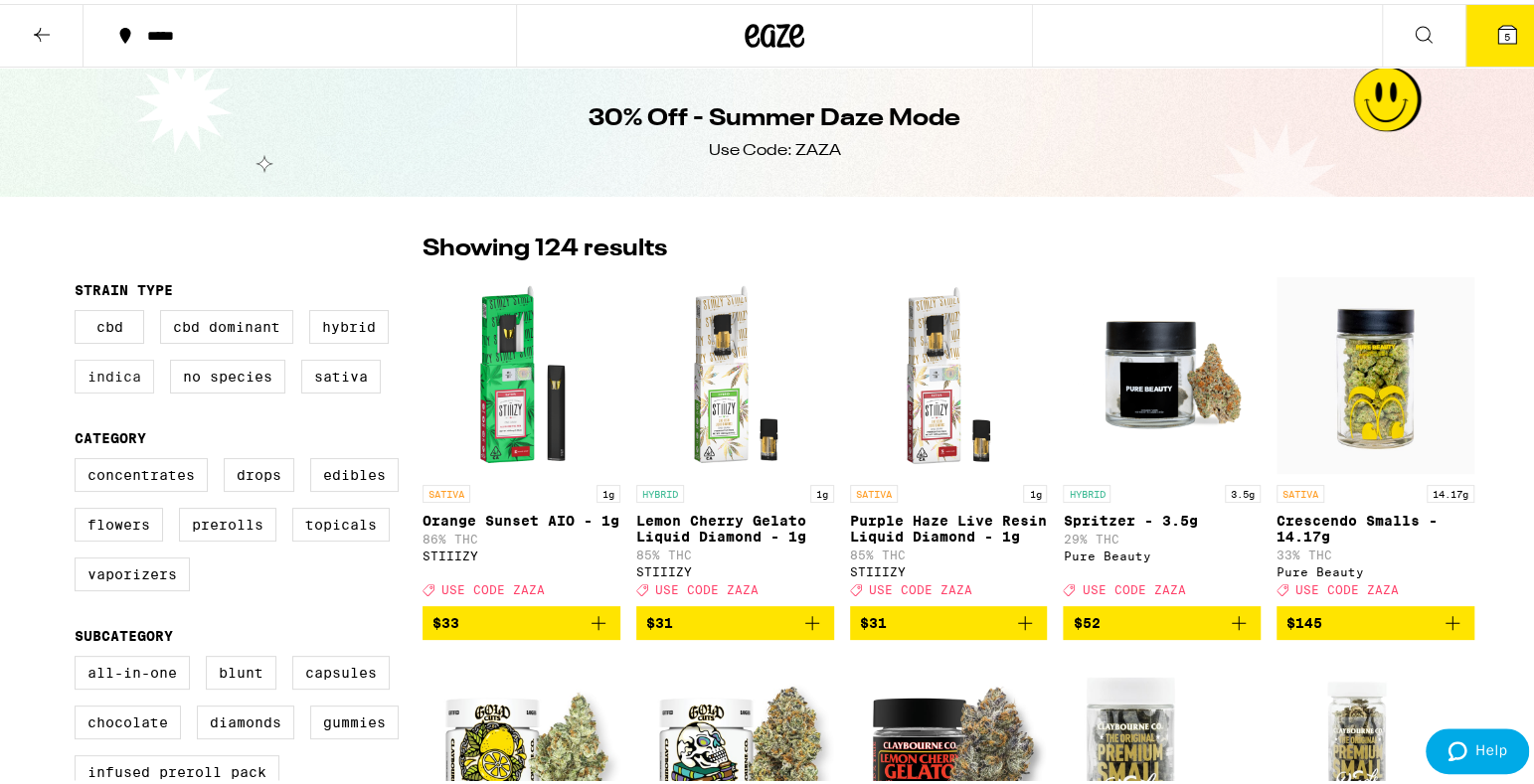 click on "Indica" at bounding box center [114, 373] 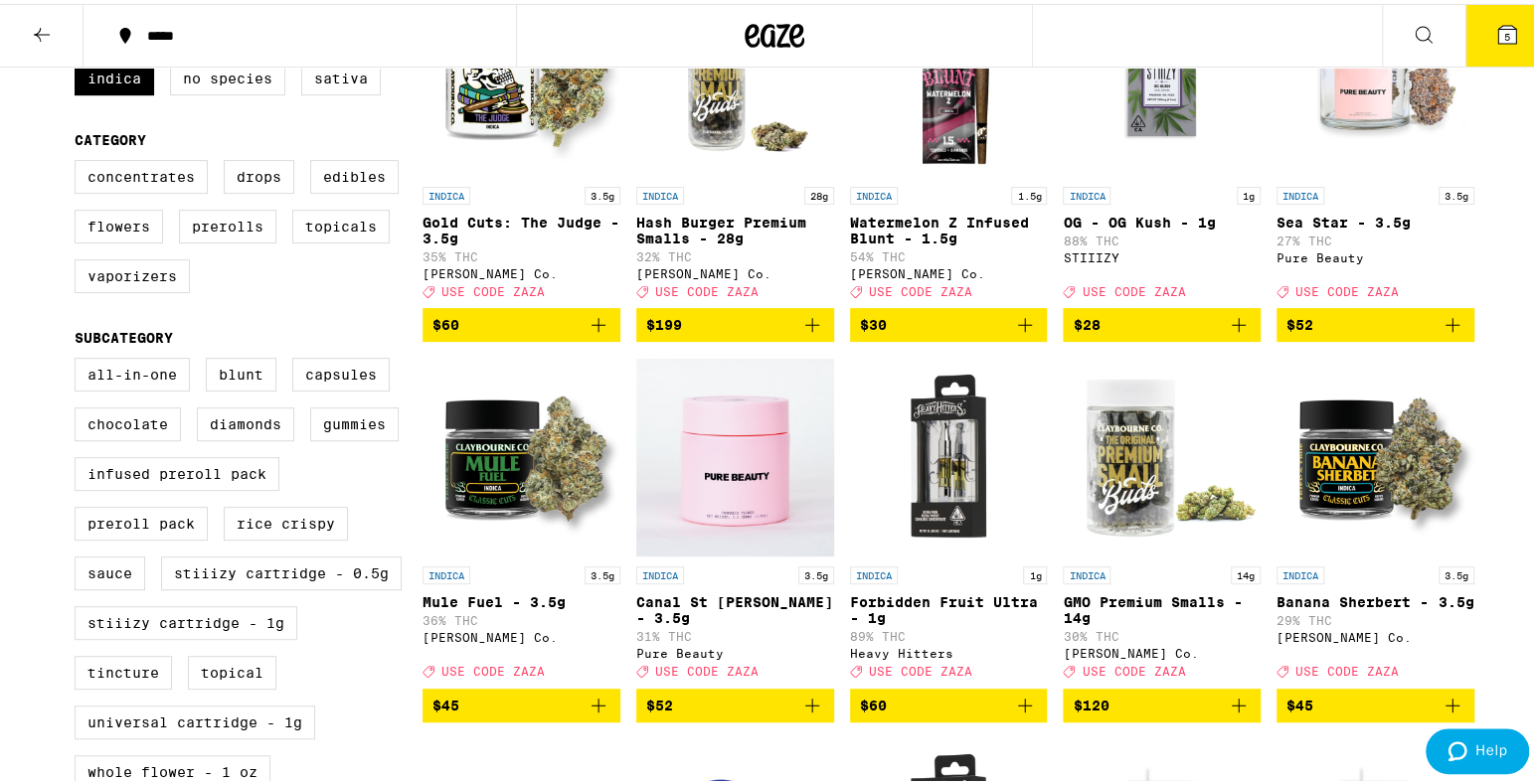 scroll, scrollTop: 99, scrollLeft: 0, axis: vertical 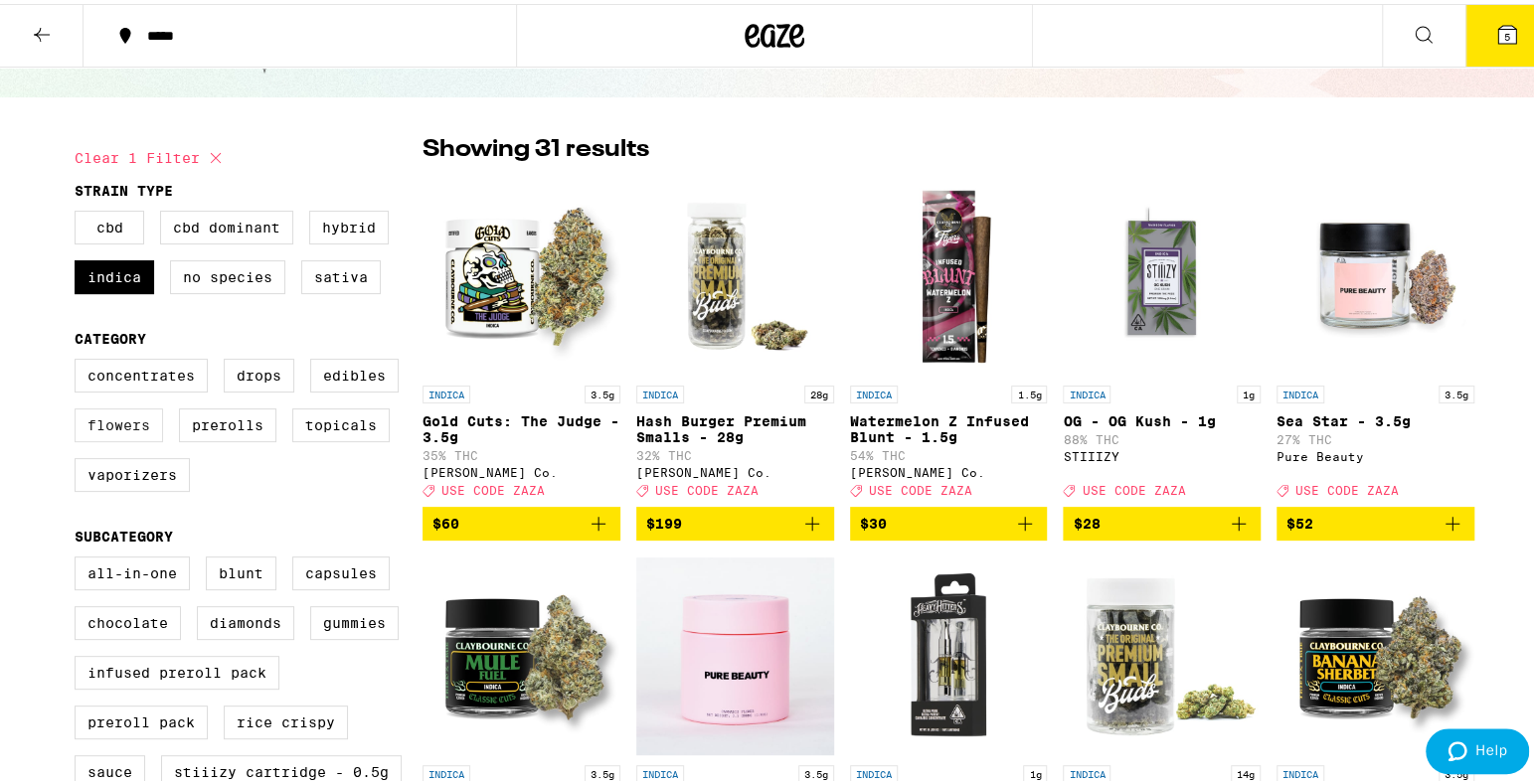 click on "Flowers" at bounding box center (118, 421) 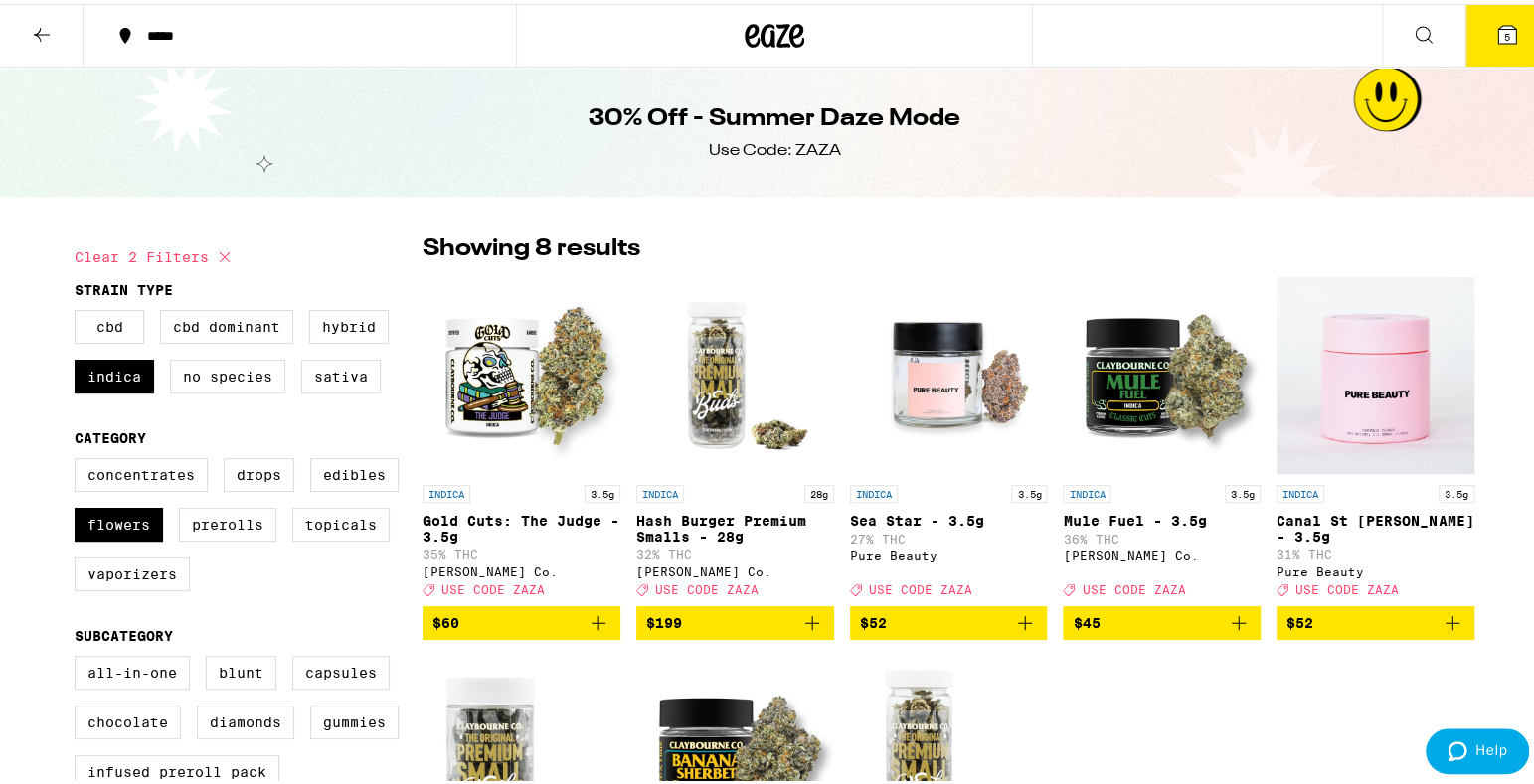 scroll, scrollTop: 199, scrollLeft: 0, axis: vertical 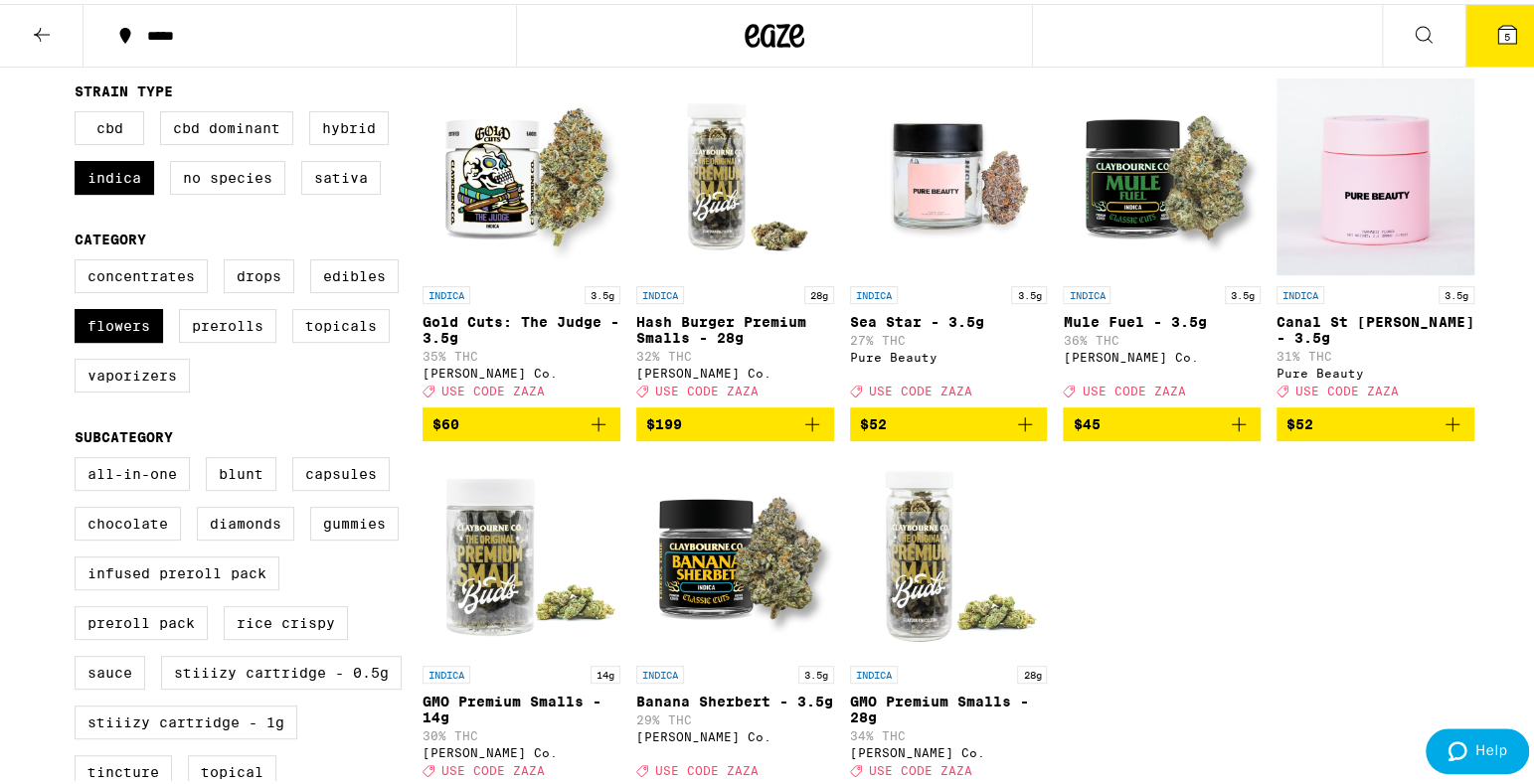 click 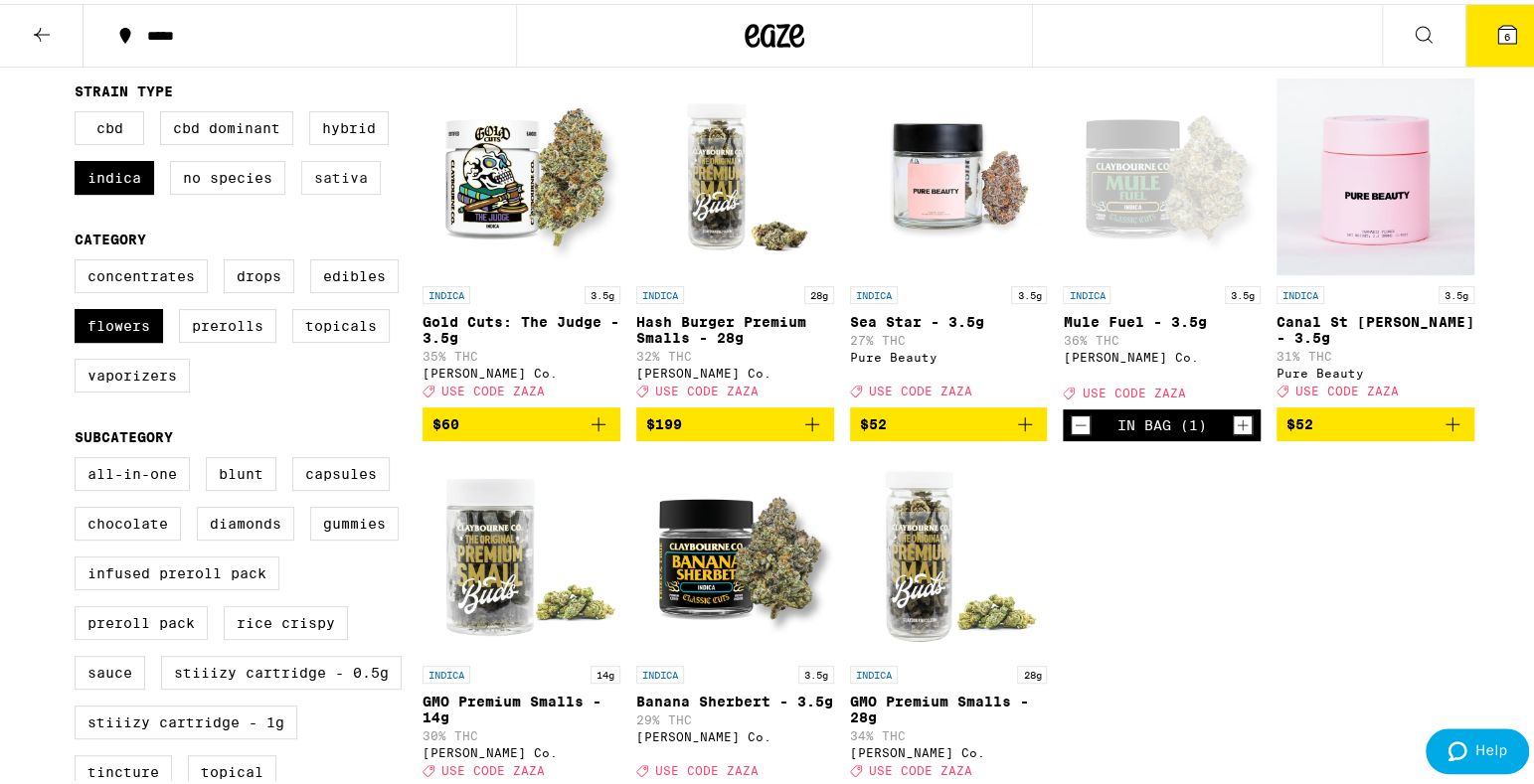 click on "Sativa" at bounding box center (341, 174) 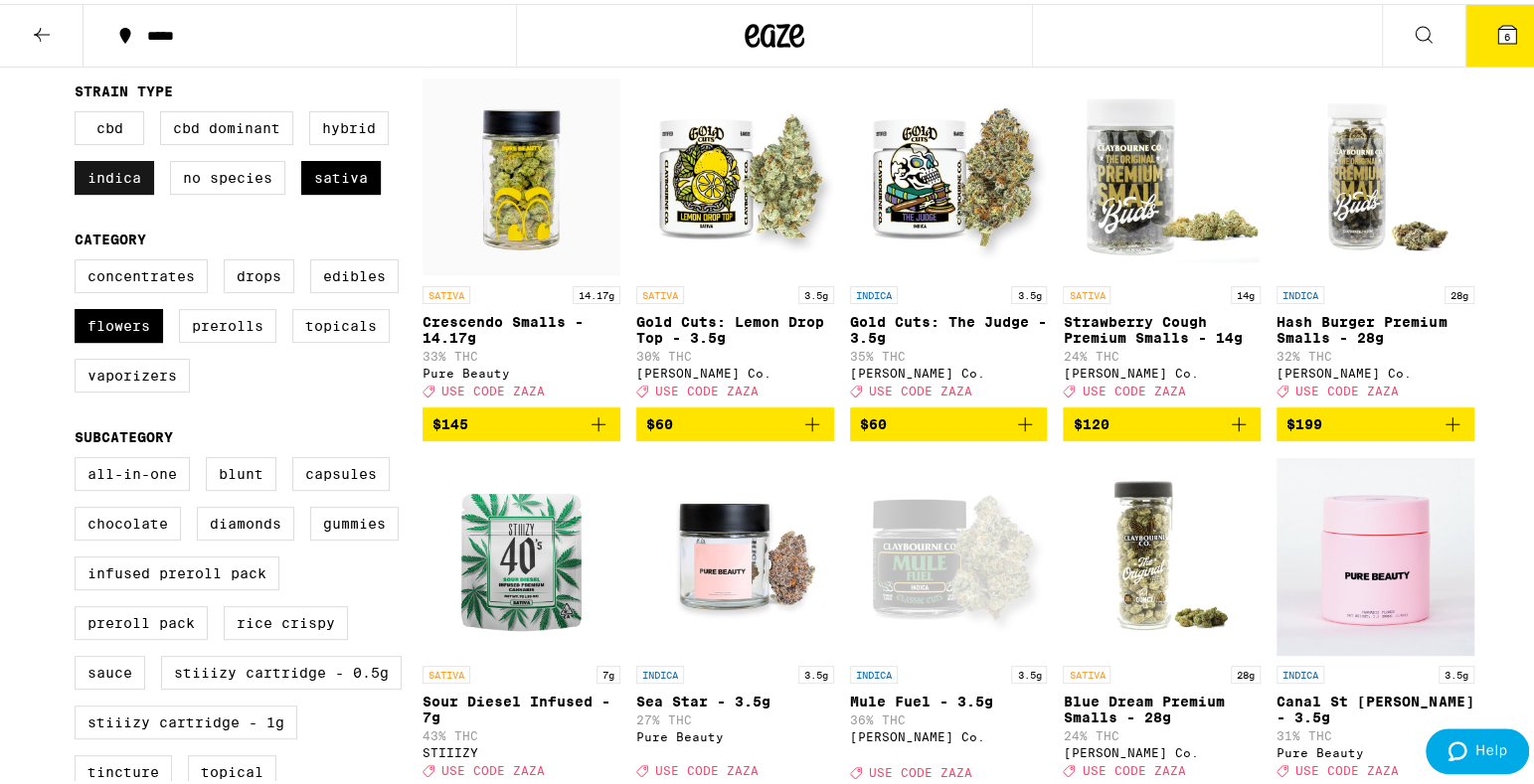 click on "Indica" at bounding box center (114, 174) 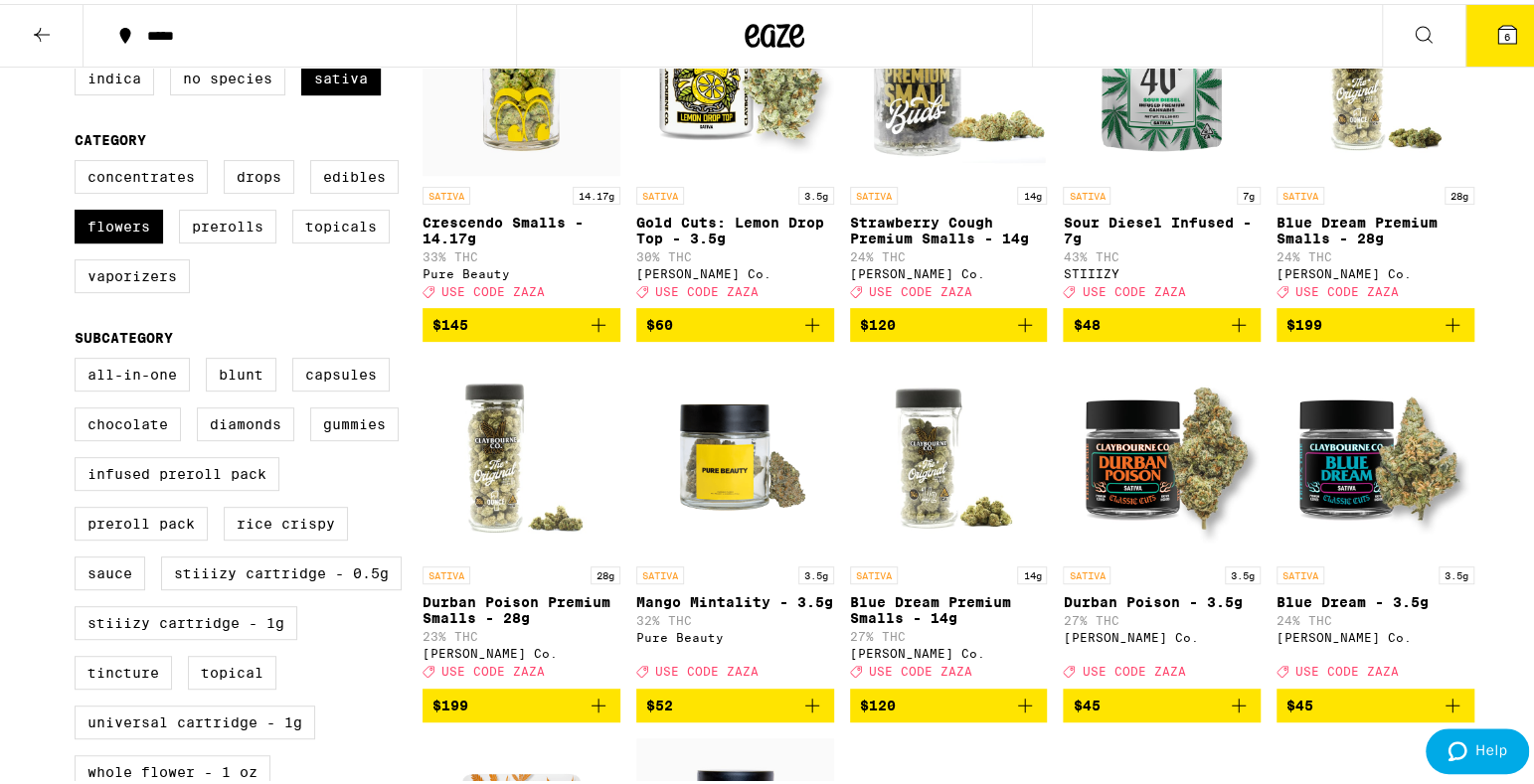 scroll, scrollTop: 497, scrollLeft: 0, axis: vertical 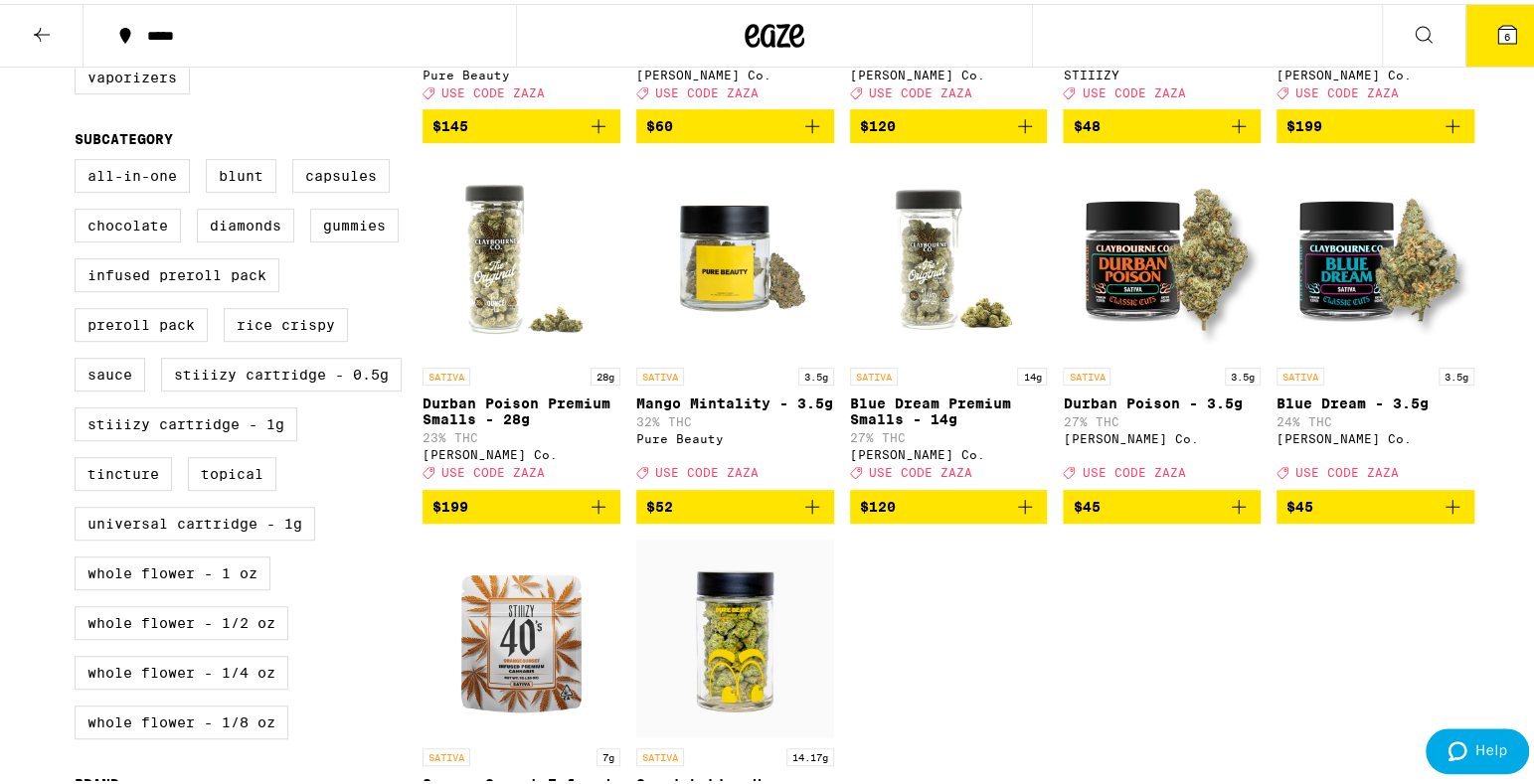 click 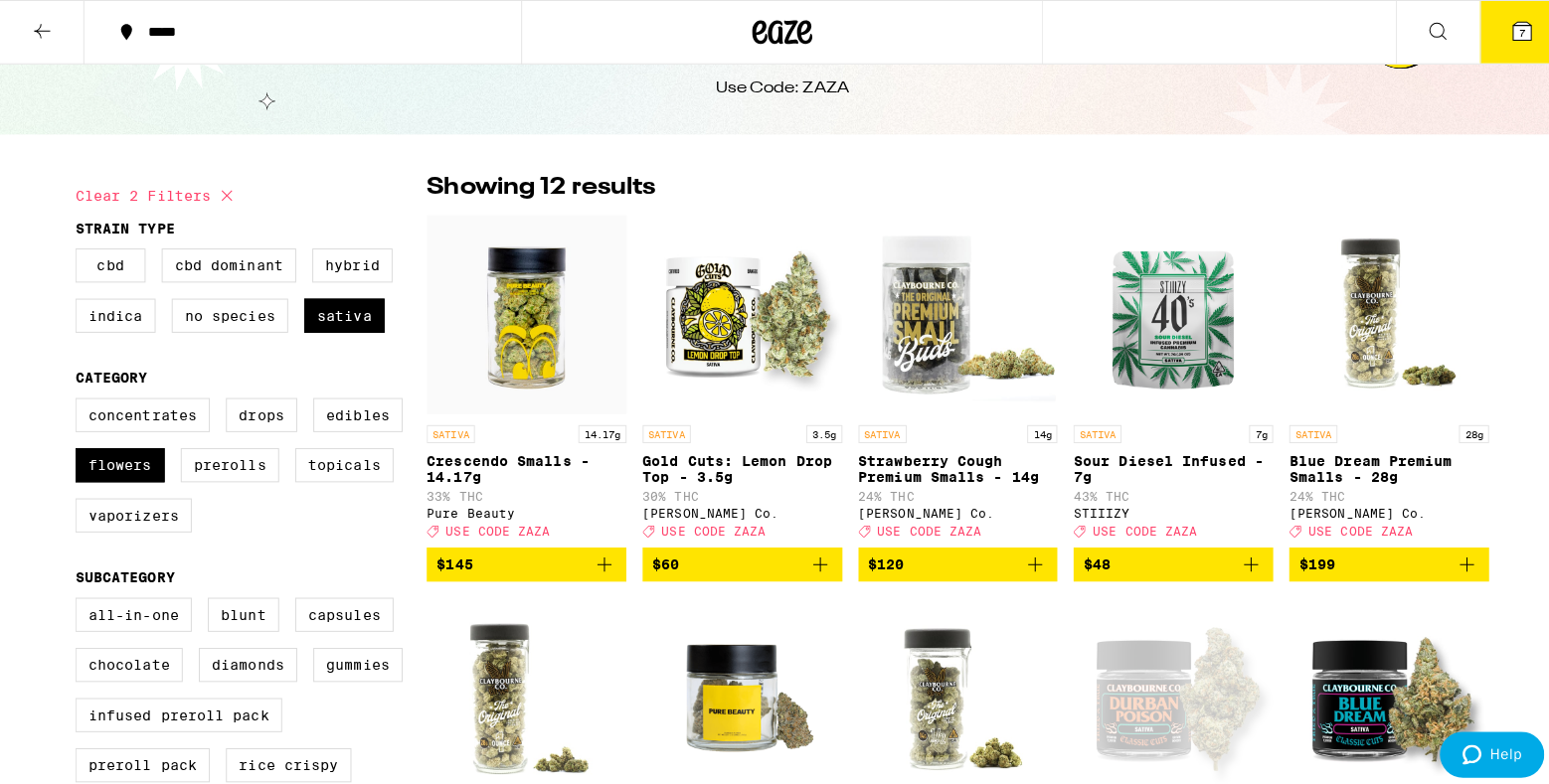 scroll, scrollTop: 0, scrollLeft: 0, axis: both 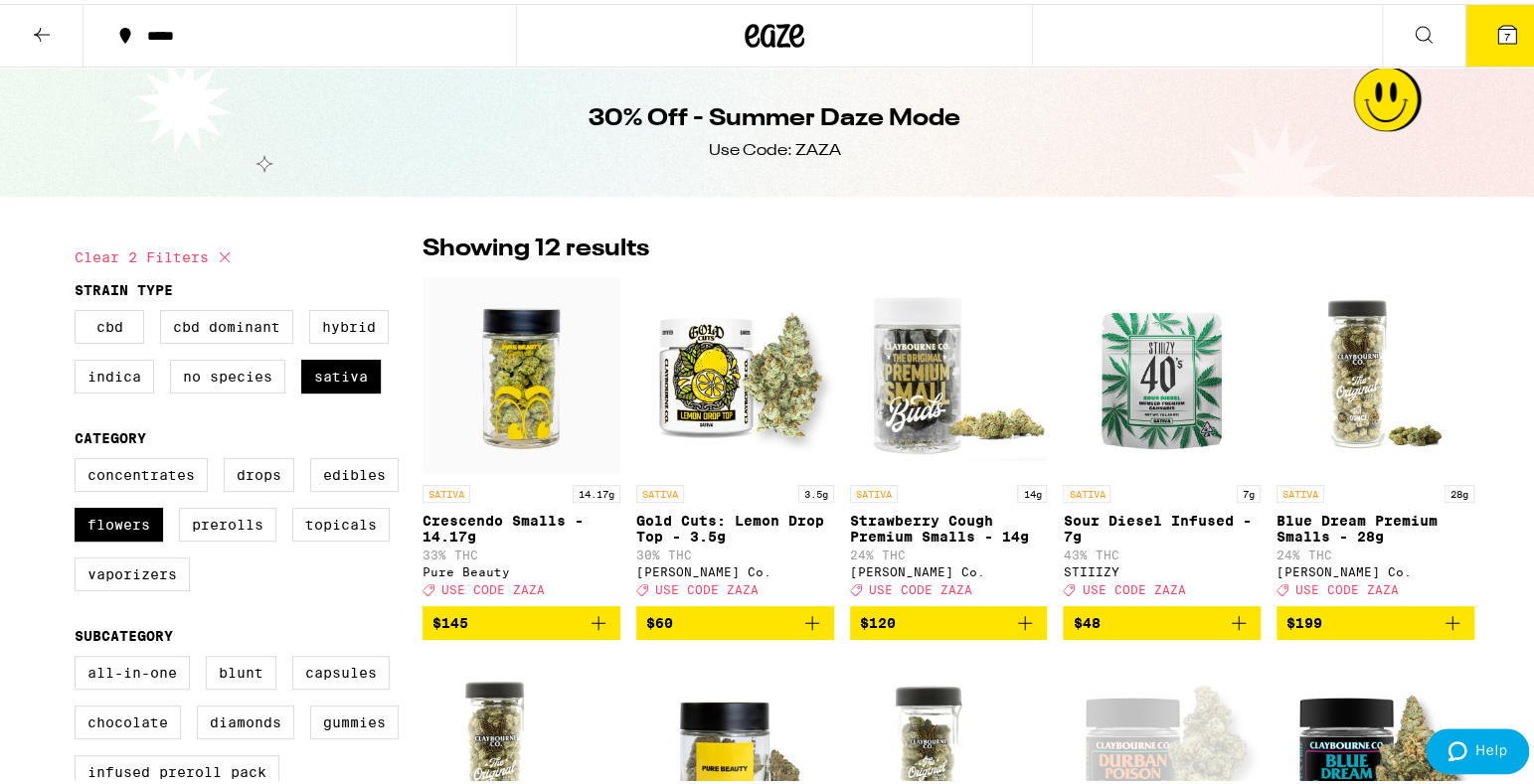 click 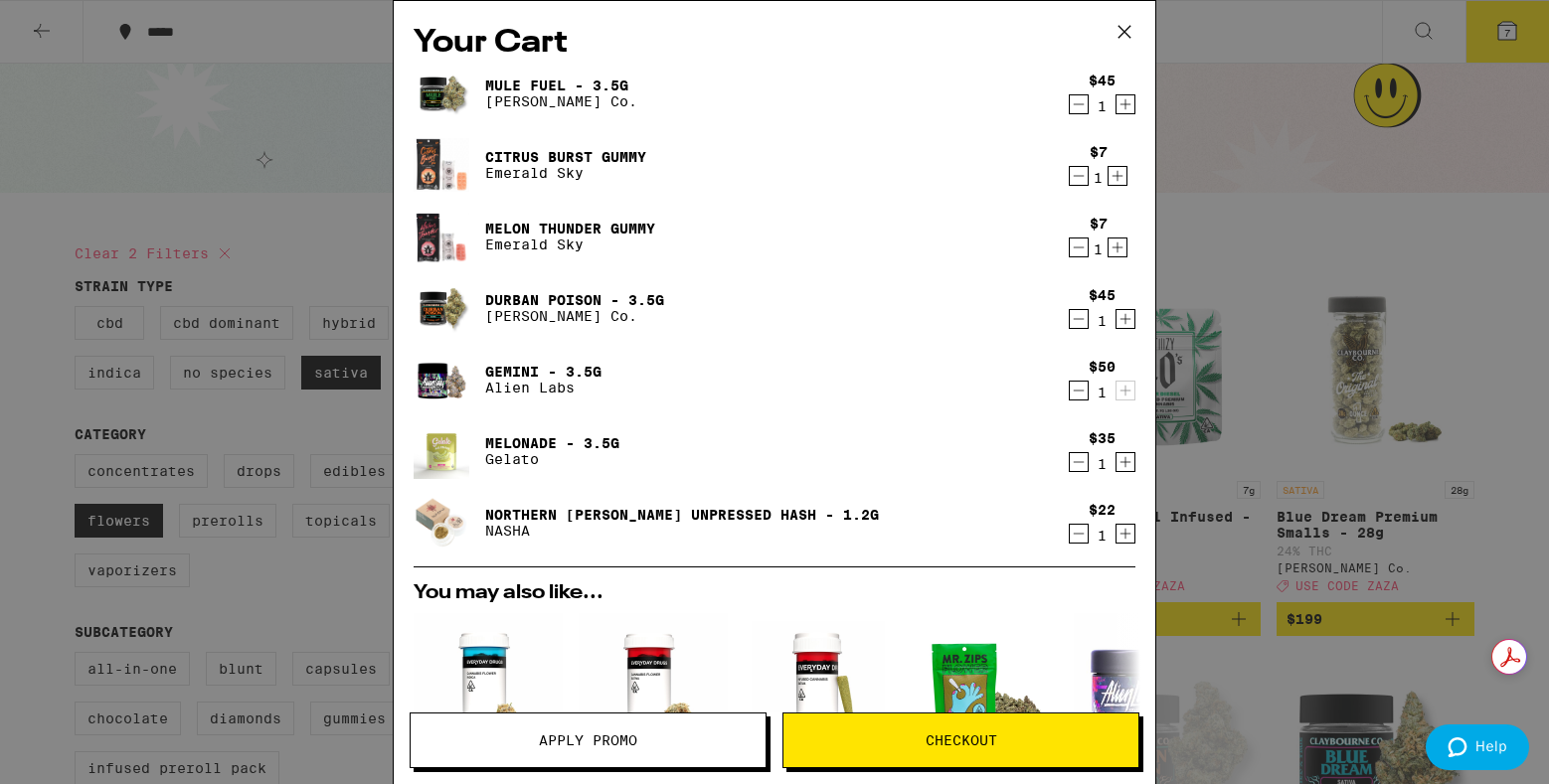 click 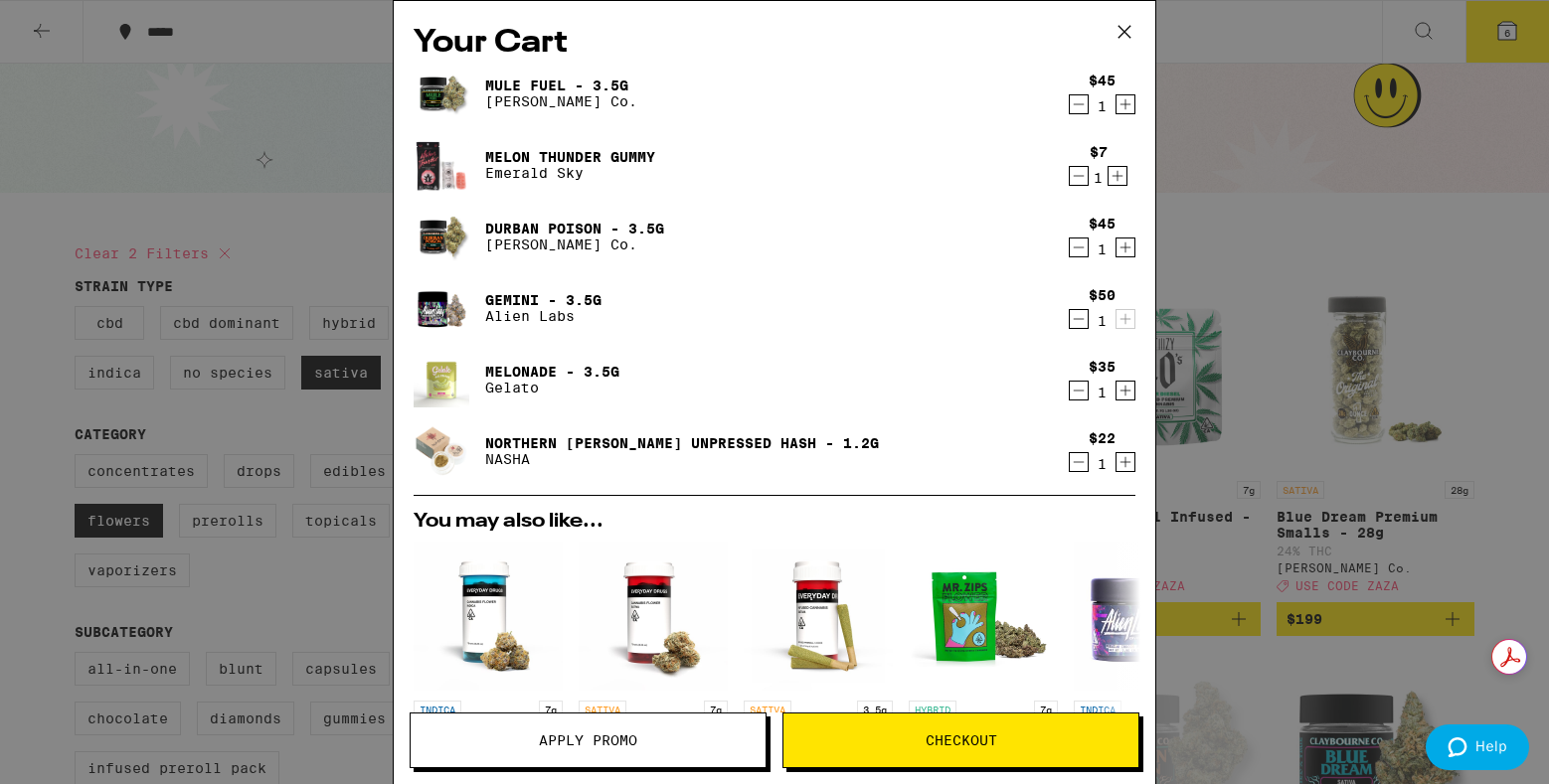 drag, startPoint x: 1063, startPoint y: 180, endPoint x: 1008, endPoint y: 267, distance: 102.927159 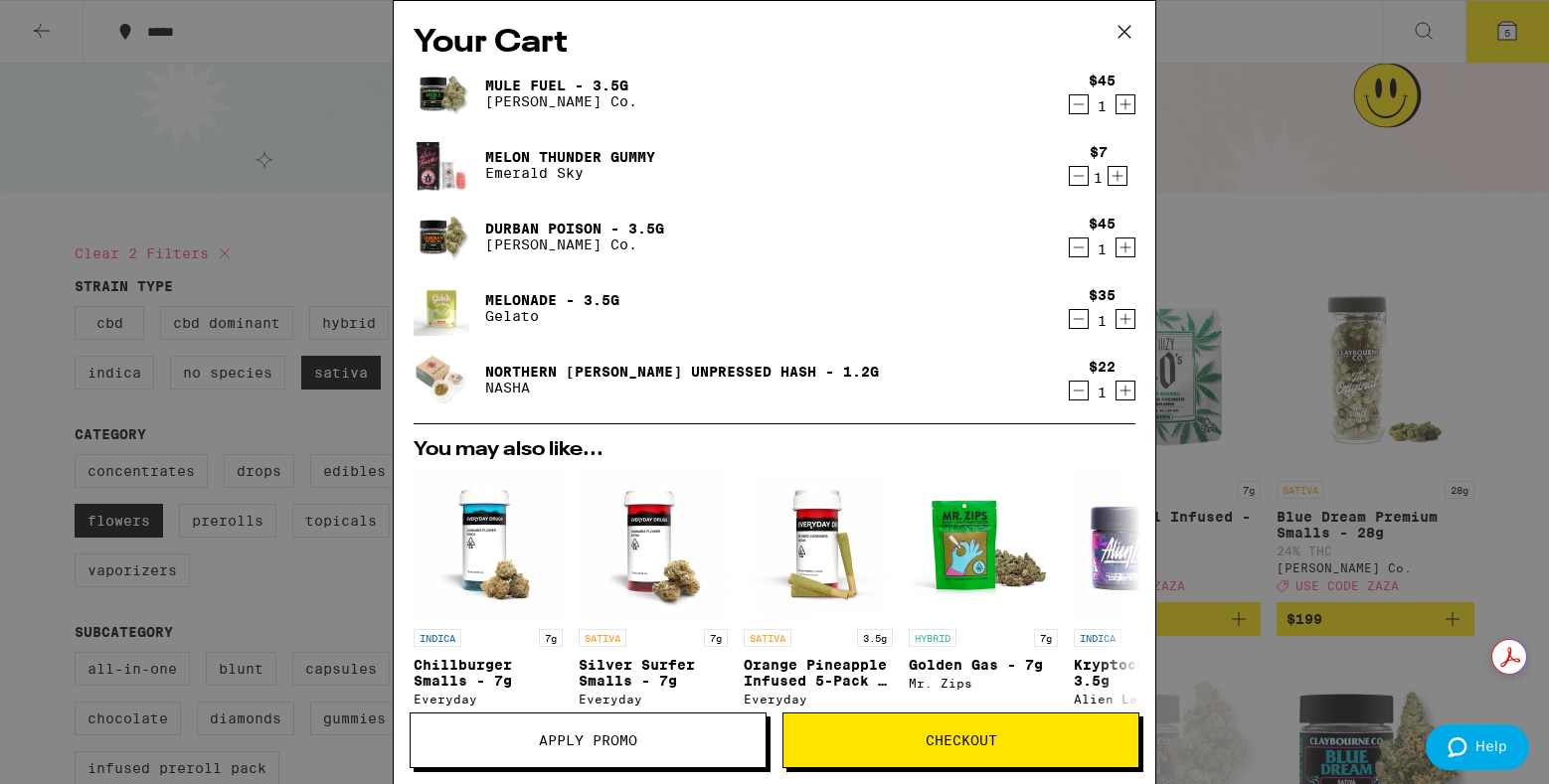 click 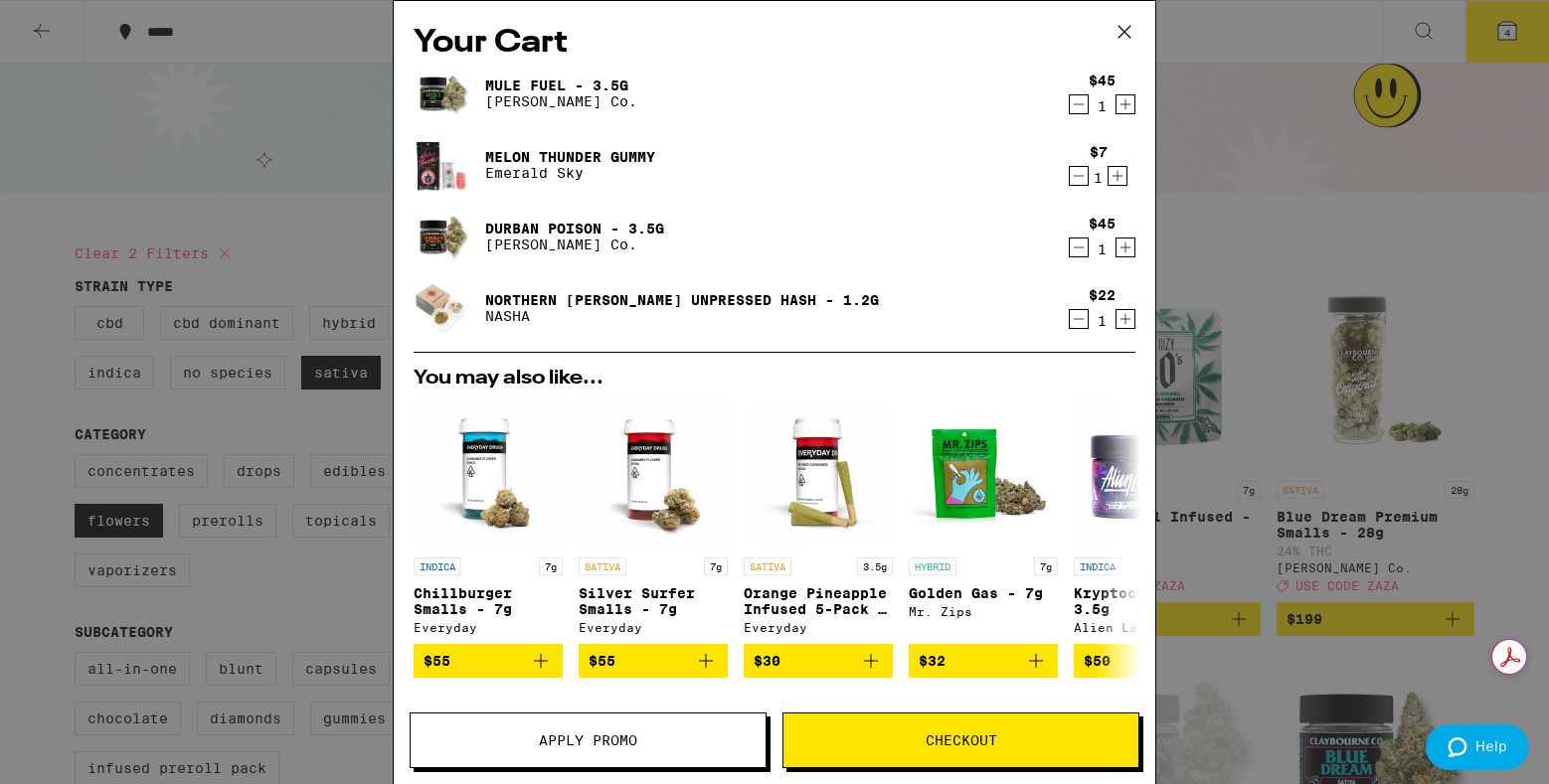 click 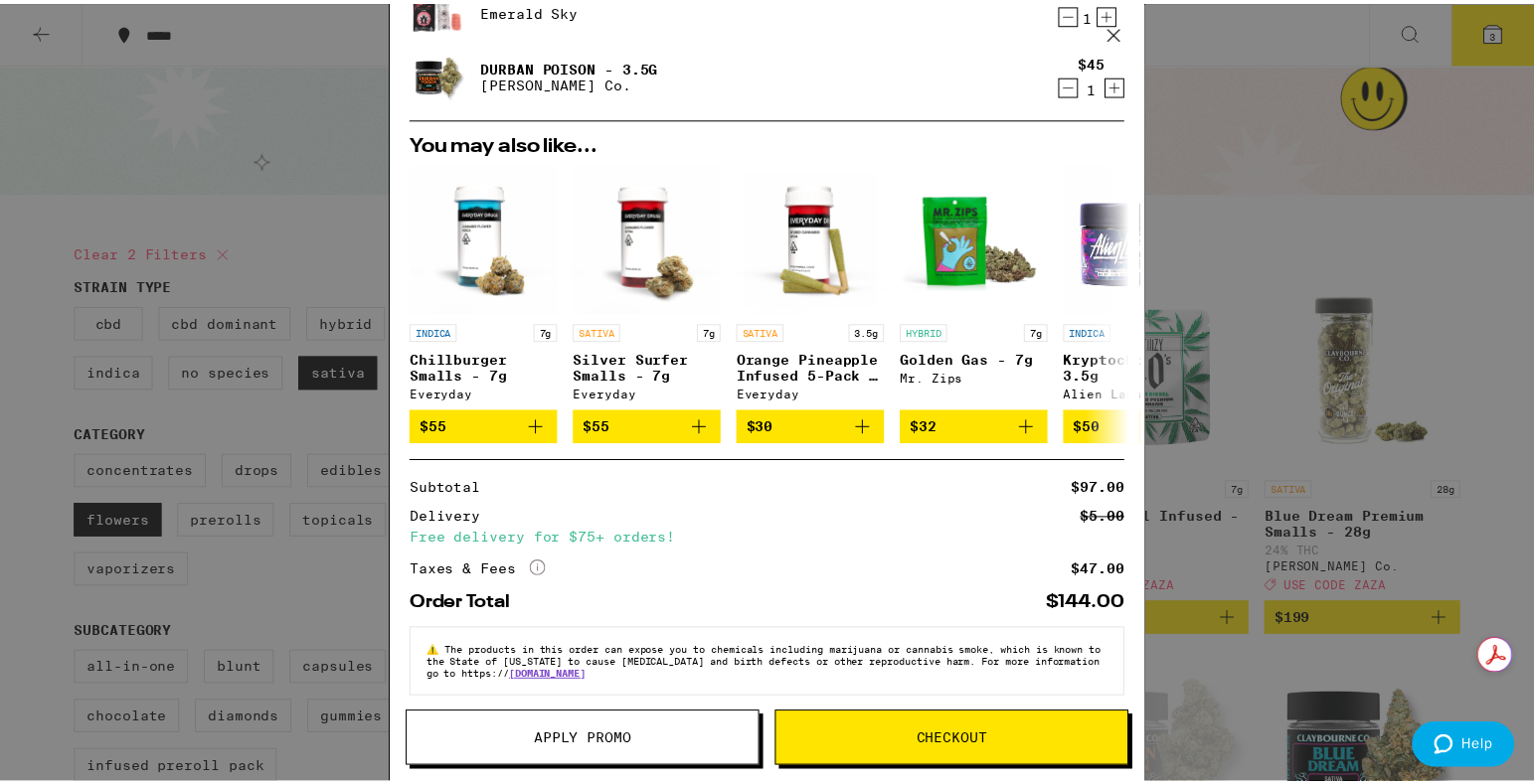 scroll, scrollTop: 184, scrollLeft: 0, axis: vertical 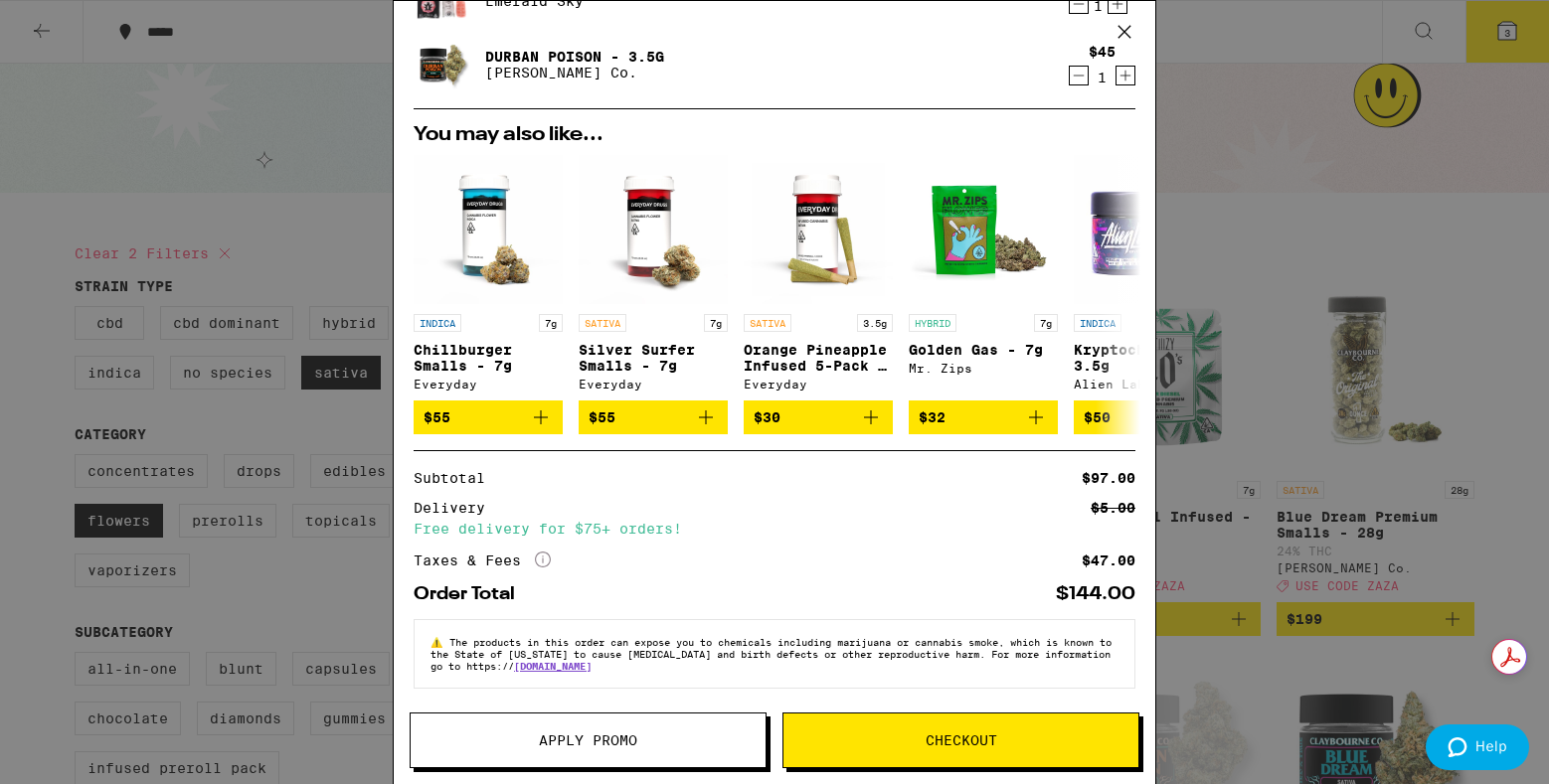 click on "Apply Promo" at bounding box center (588, 740) 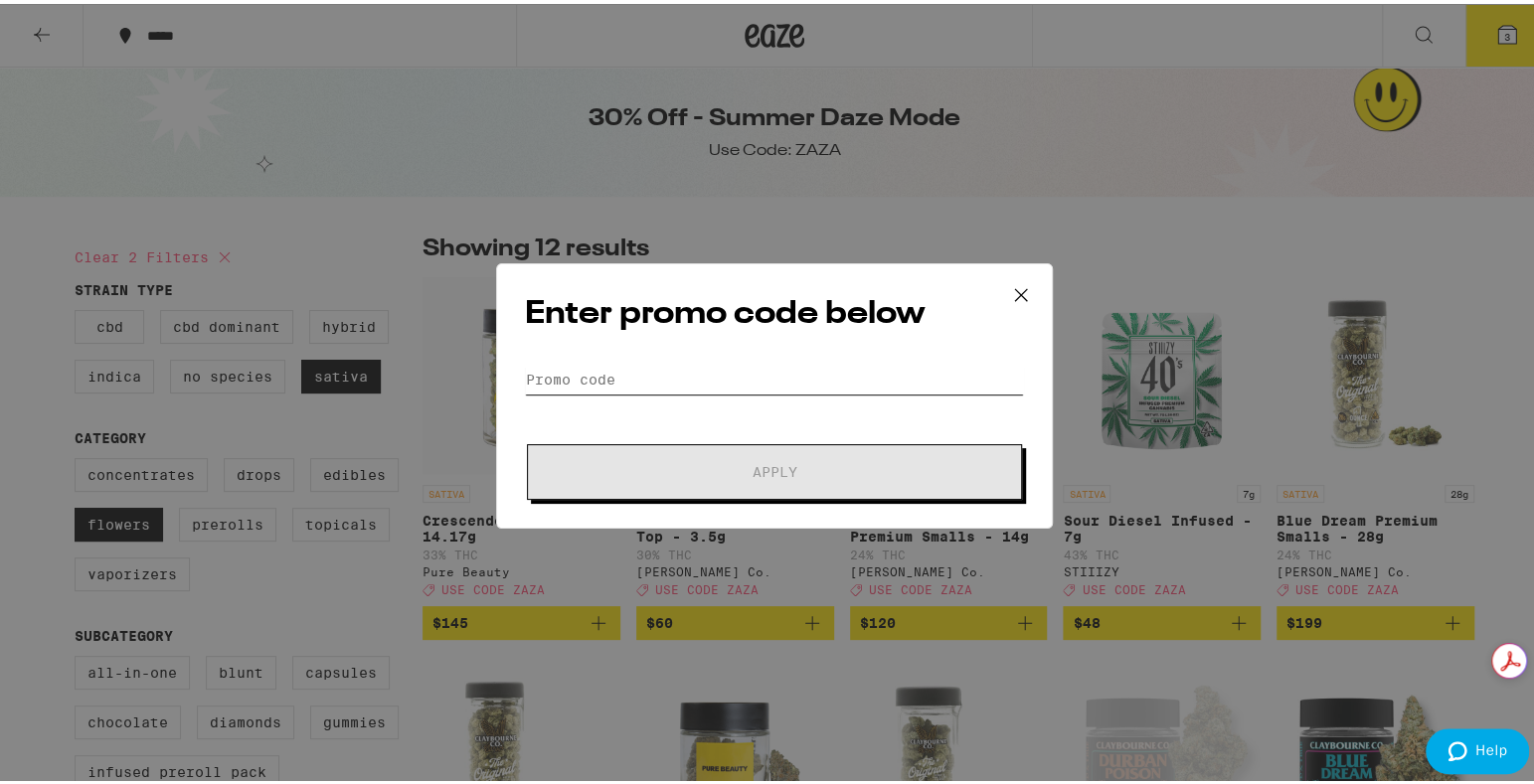 click on "Promo Code" at bounding box center (774, 376) 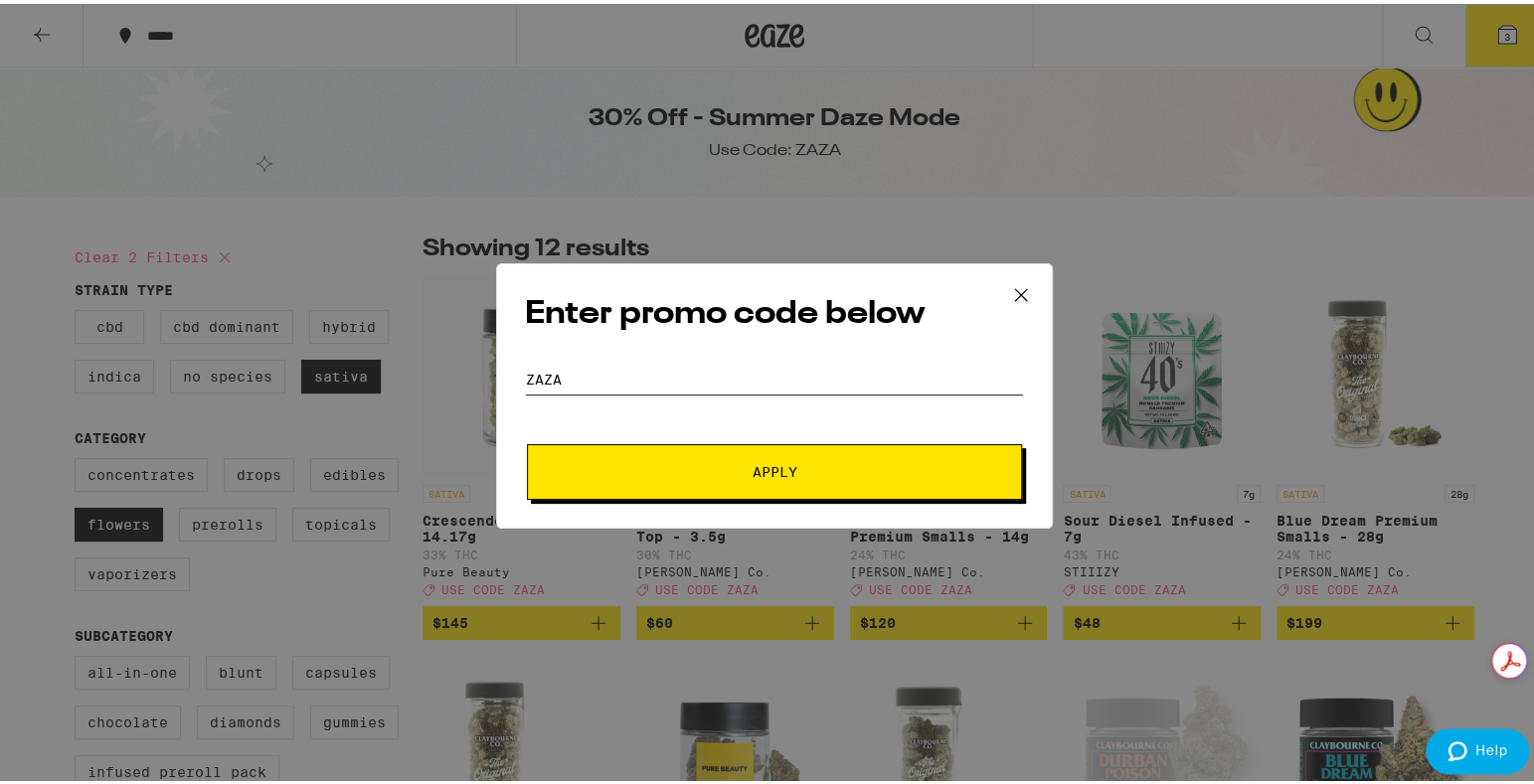 type on "ZAZA" 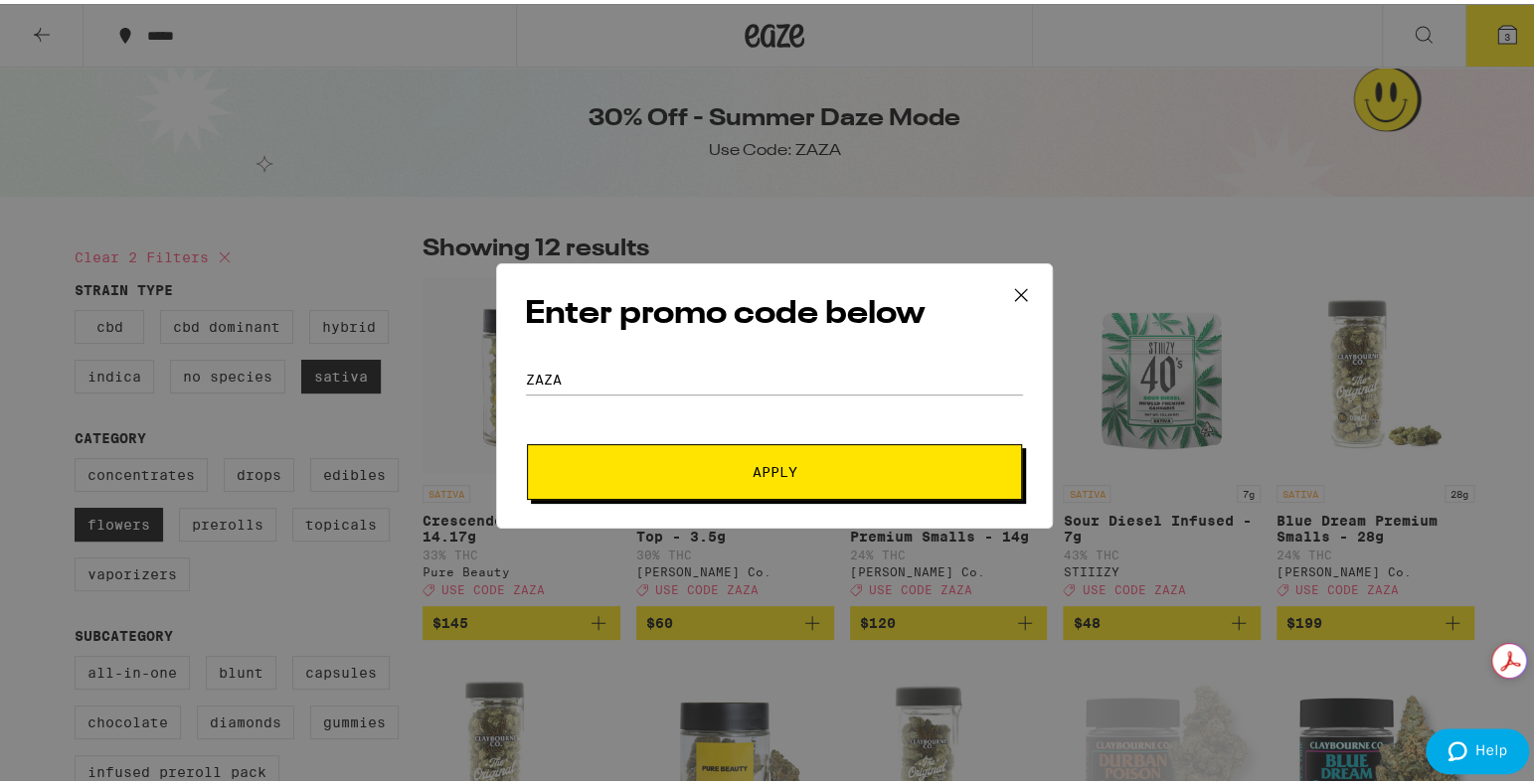 click on "Apply" at bounding box center (774, 468) 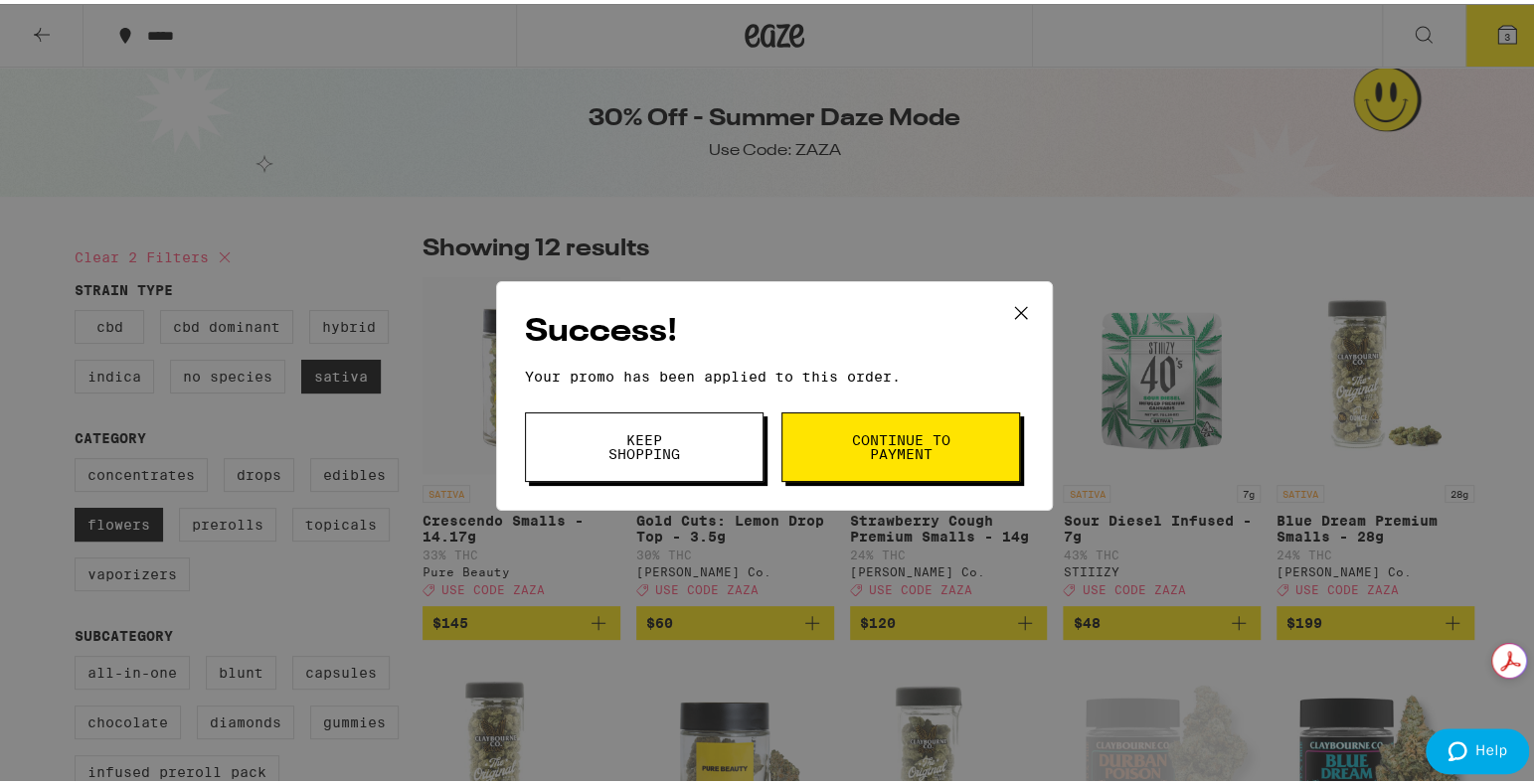 drag, startPoint x: 657, startPoint y: 436, endPoint x: 909, endPoint y: 433, distance: 252.01786 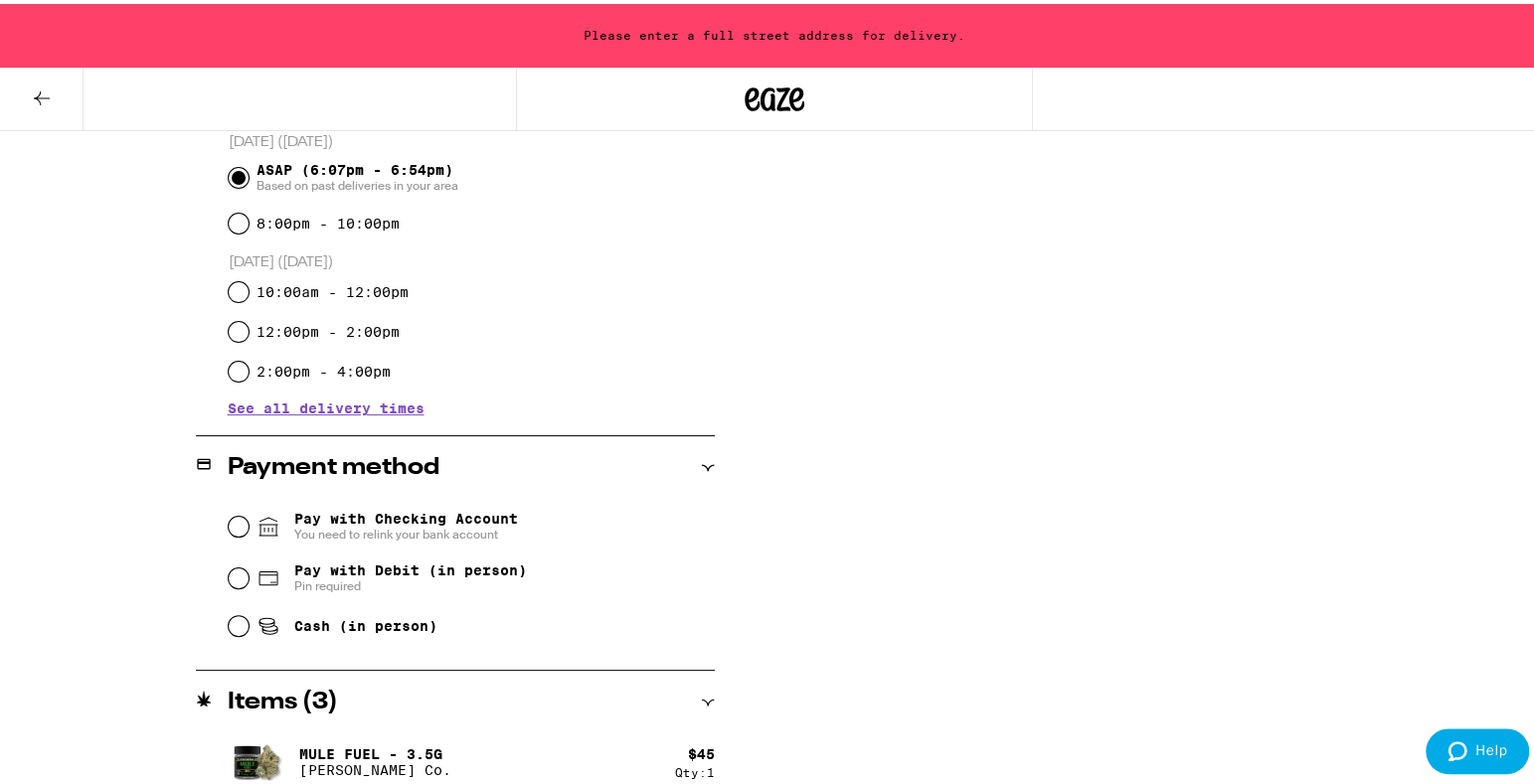 scroll, scrollTop: 596, scrollLeft: 0, axis: vertical 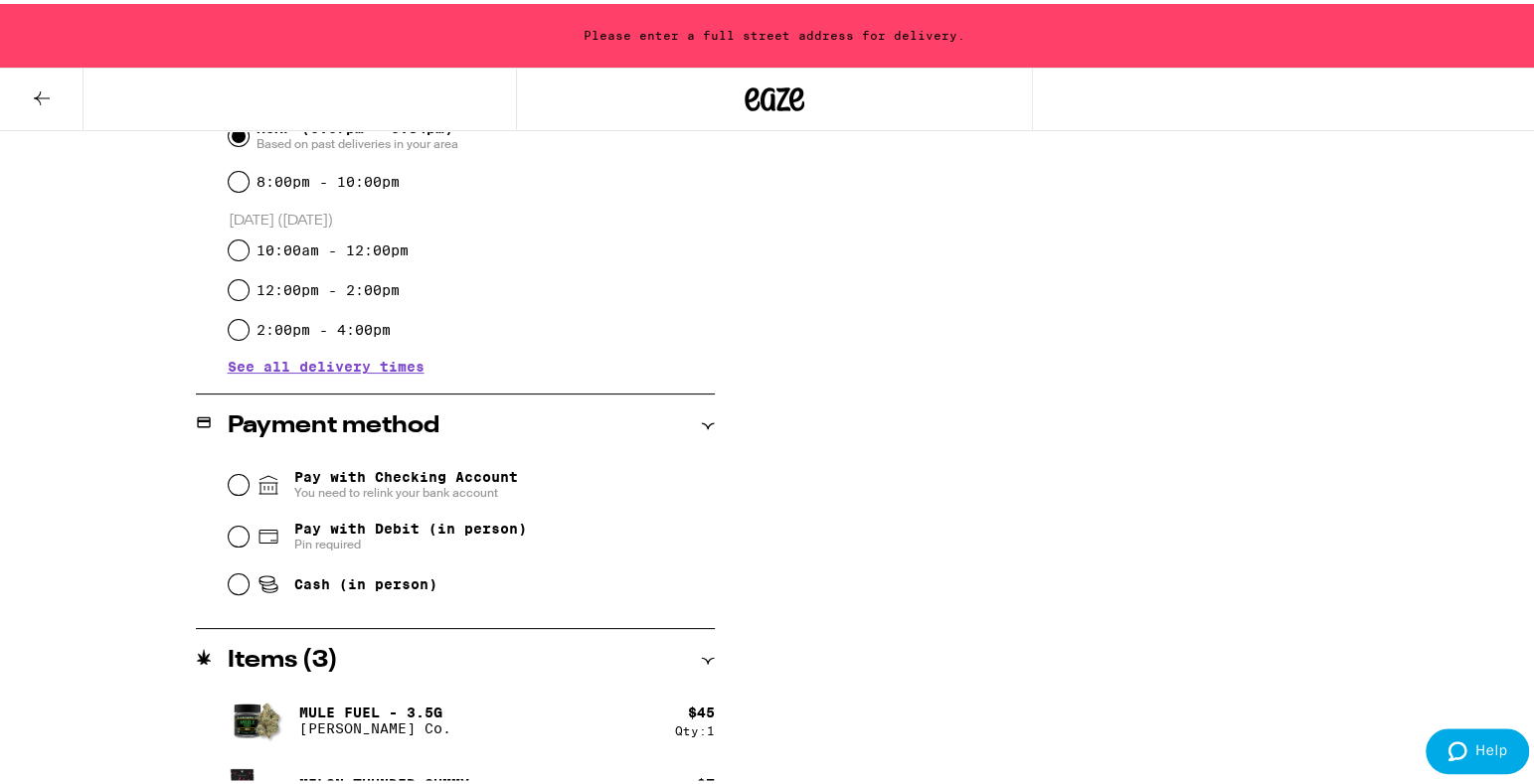 click on "Pay with Debit (in person)" at bounding box center [411, 525] 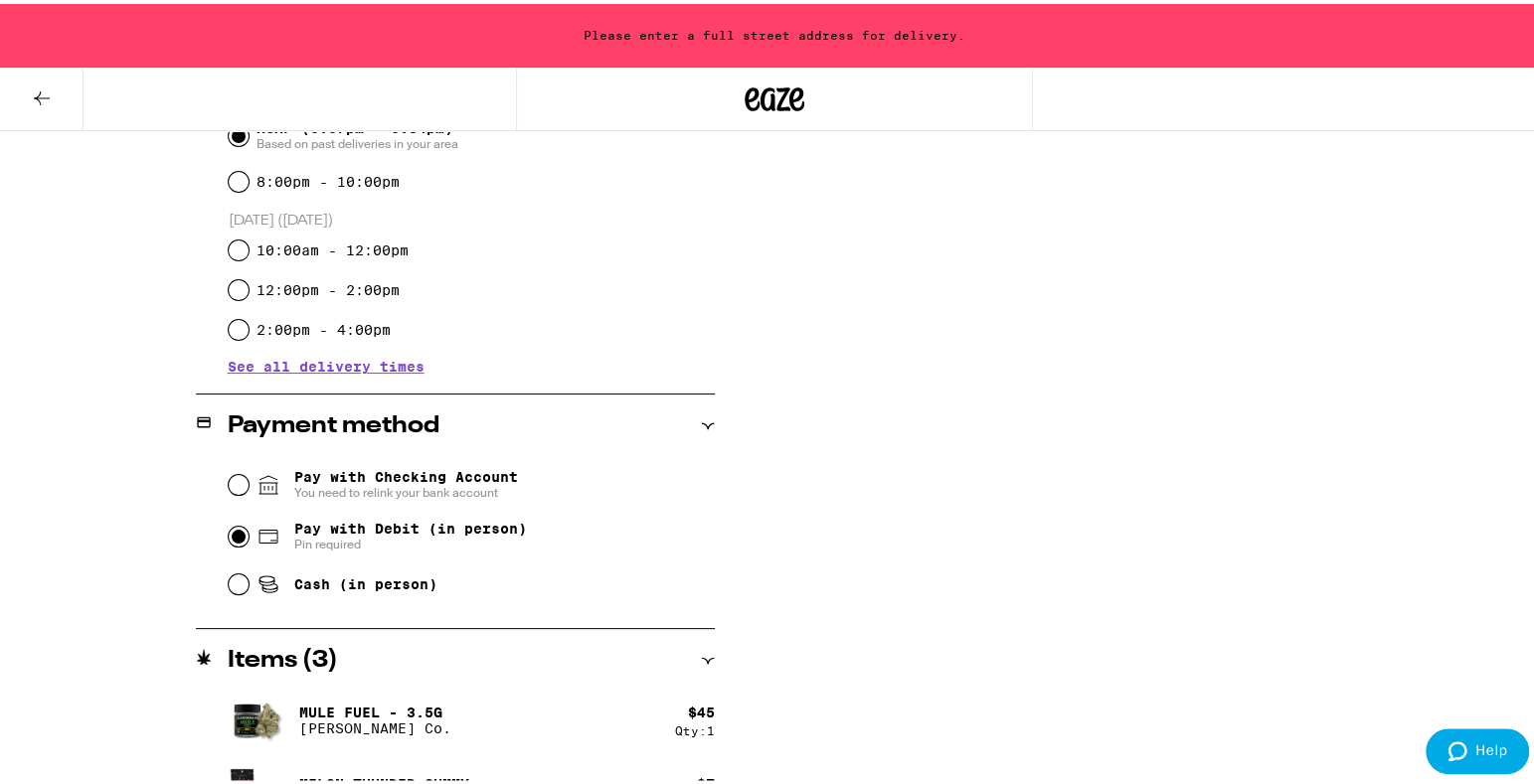 click on "Pay with Debit (in person) Pin required" at bounding box center (239, 533) 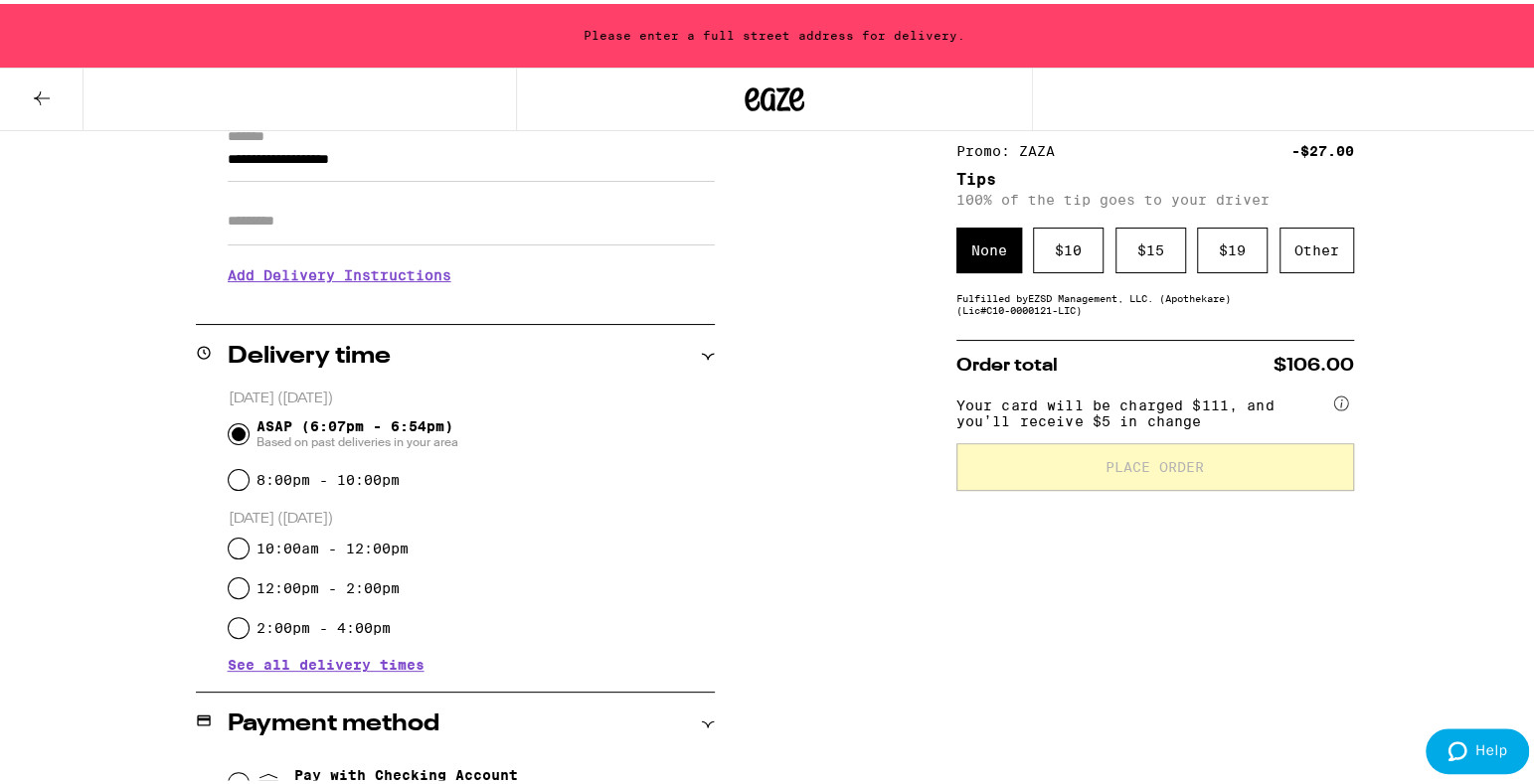 scroll, scrollTop: 0, scrollLeft: 0, axis: both 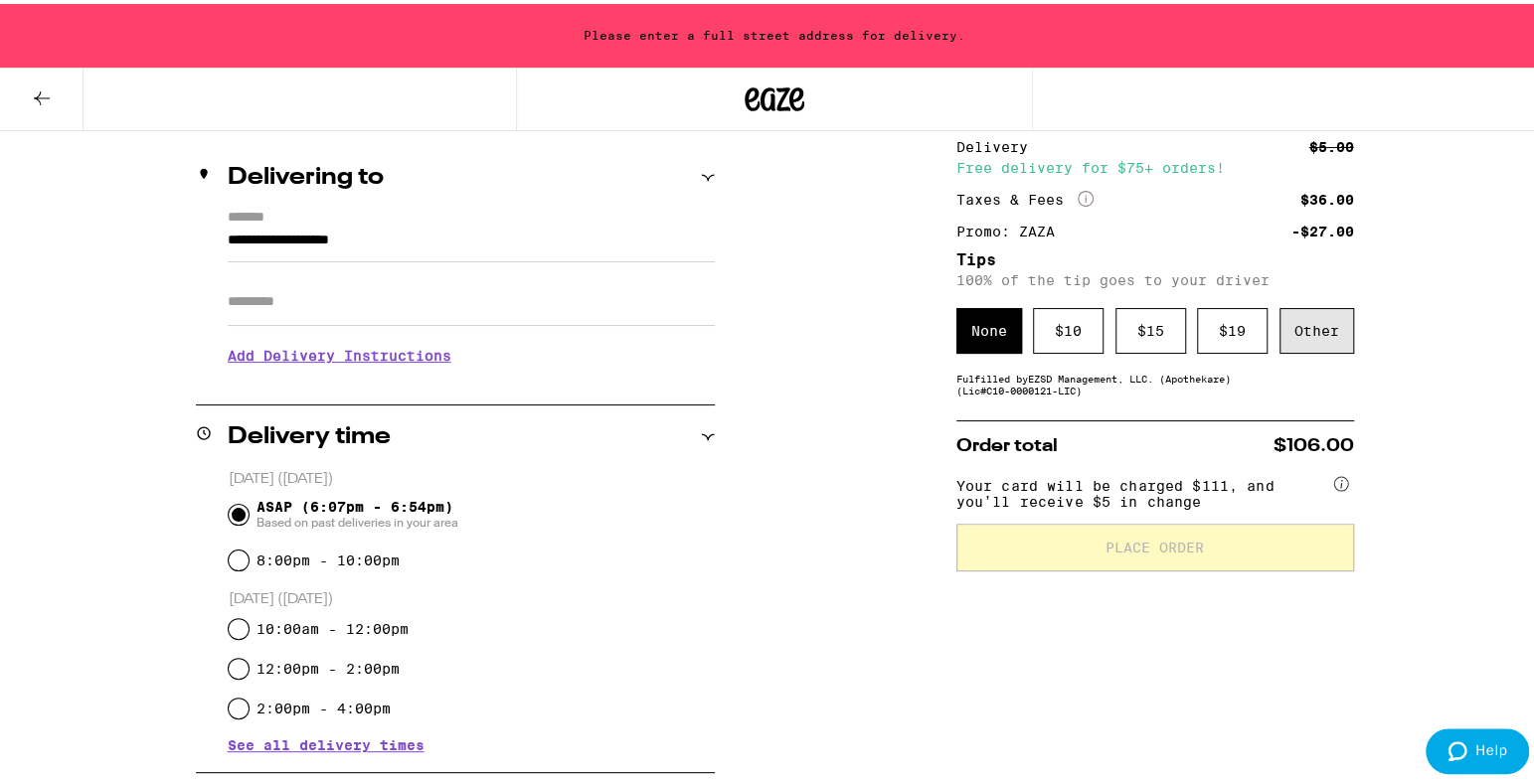click on "Other" at bounding box center (1316, 327) 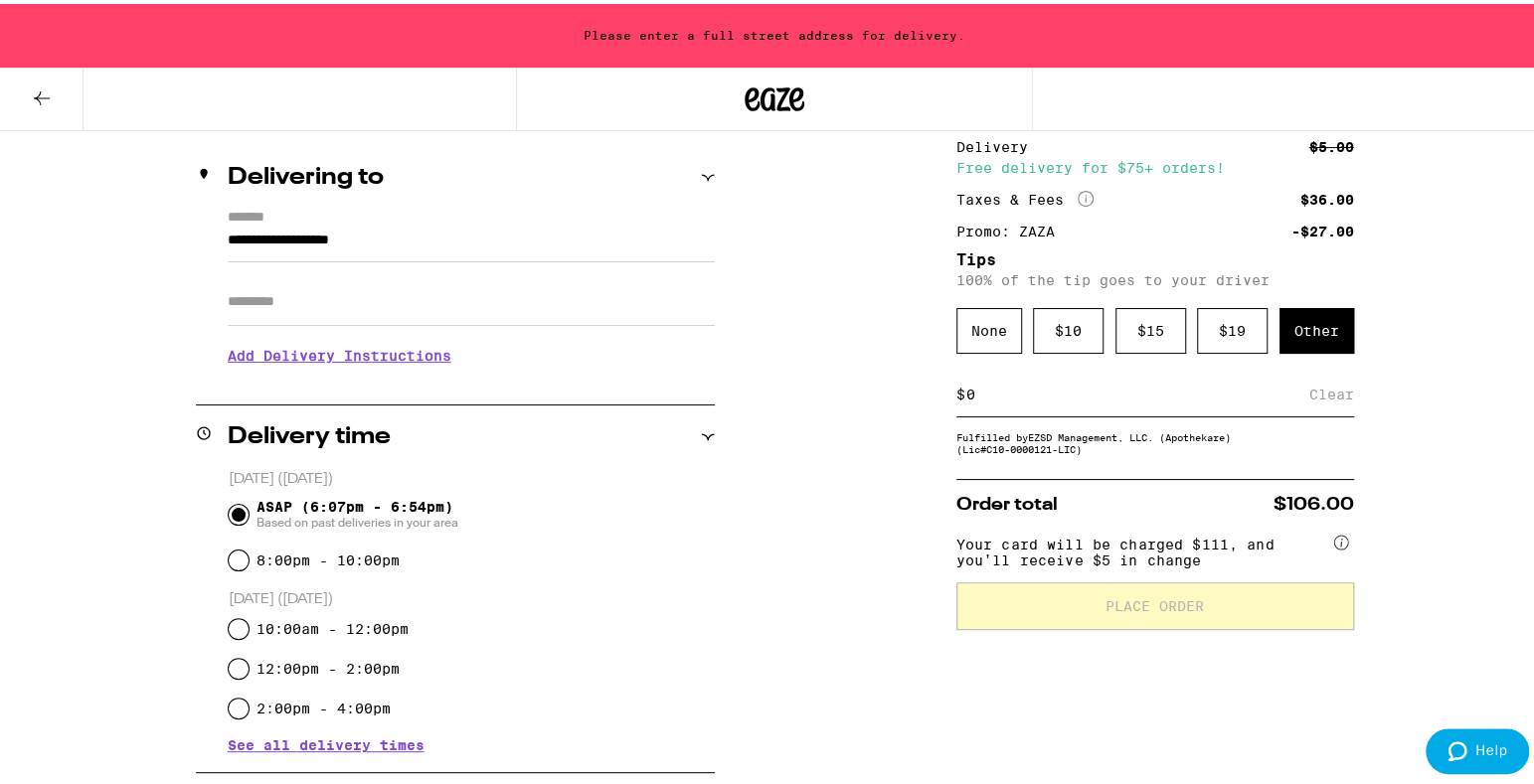 drag, startPoint x: 984, startPoint y: 389, endPoint x: 941, endPoint y: 393, distance: 43.185646 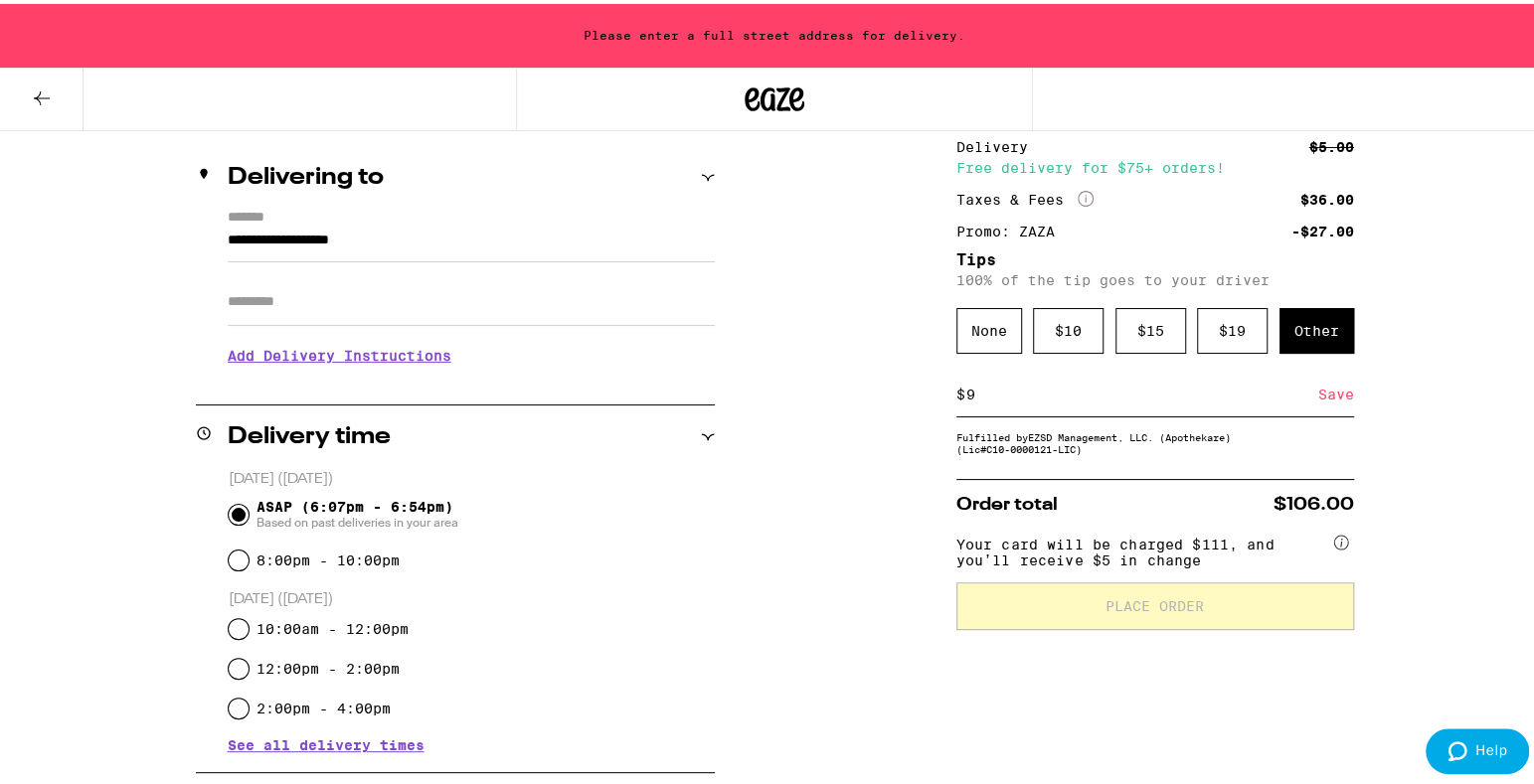 type on "9" 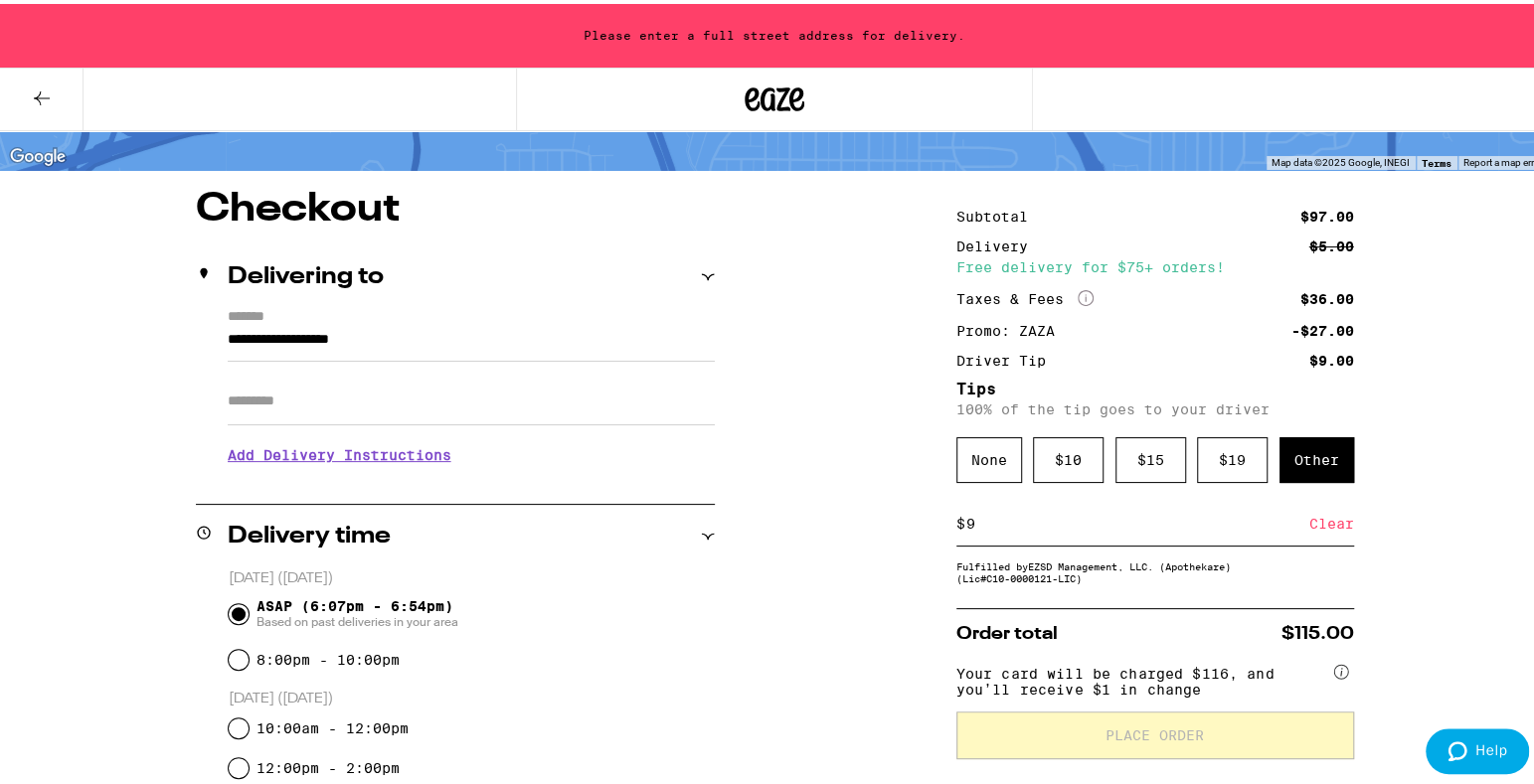 scroll, scrollTop: 218, scrollLeft: 0, axis: vertical 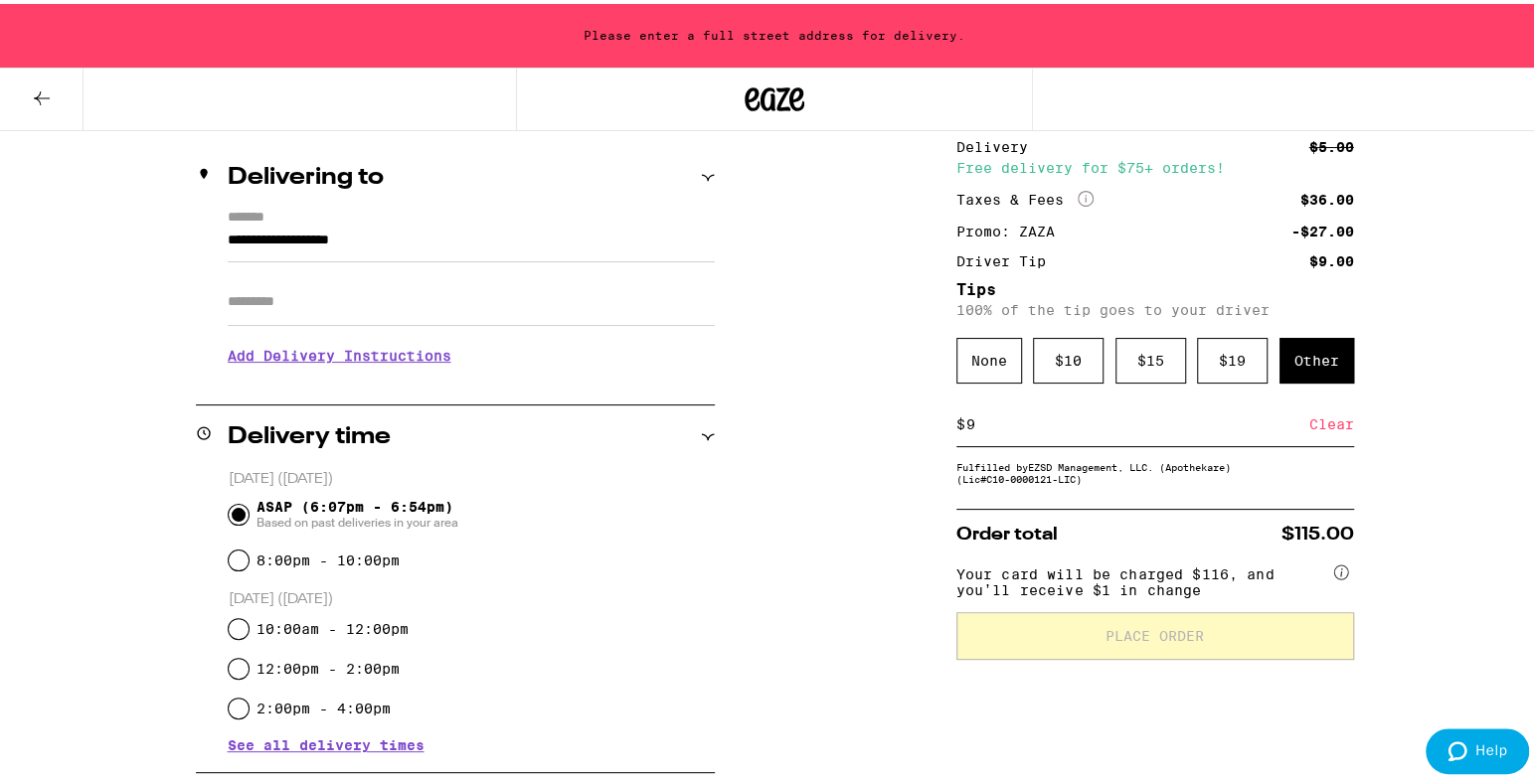 click on "Clear" at bounding box center (1331, 420) 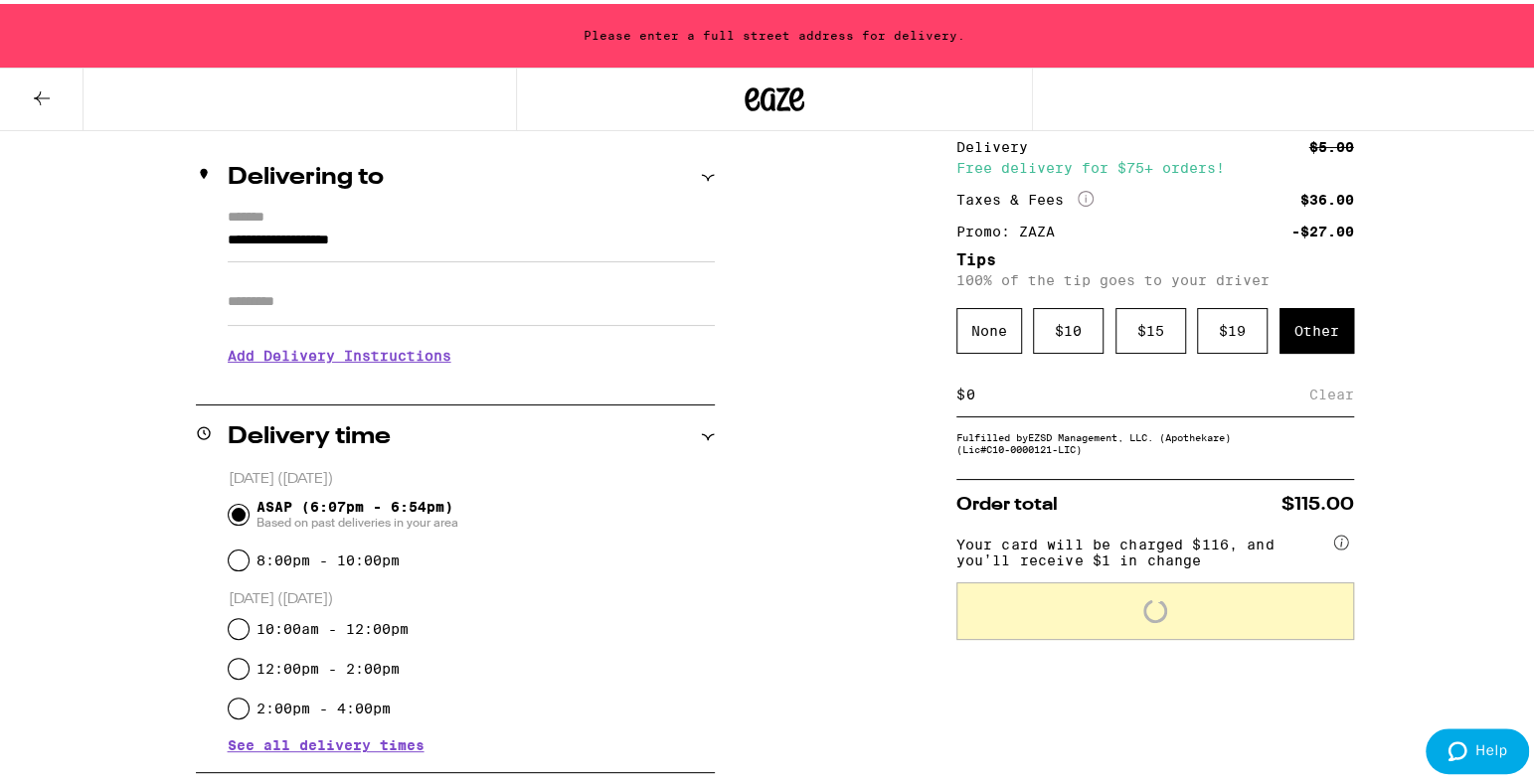 click on "Other" at bounding box center [1316, 327] 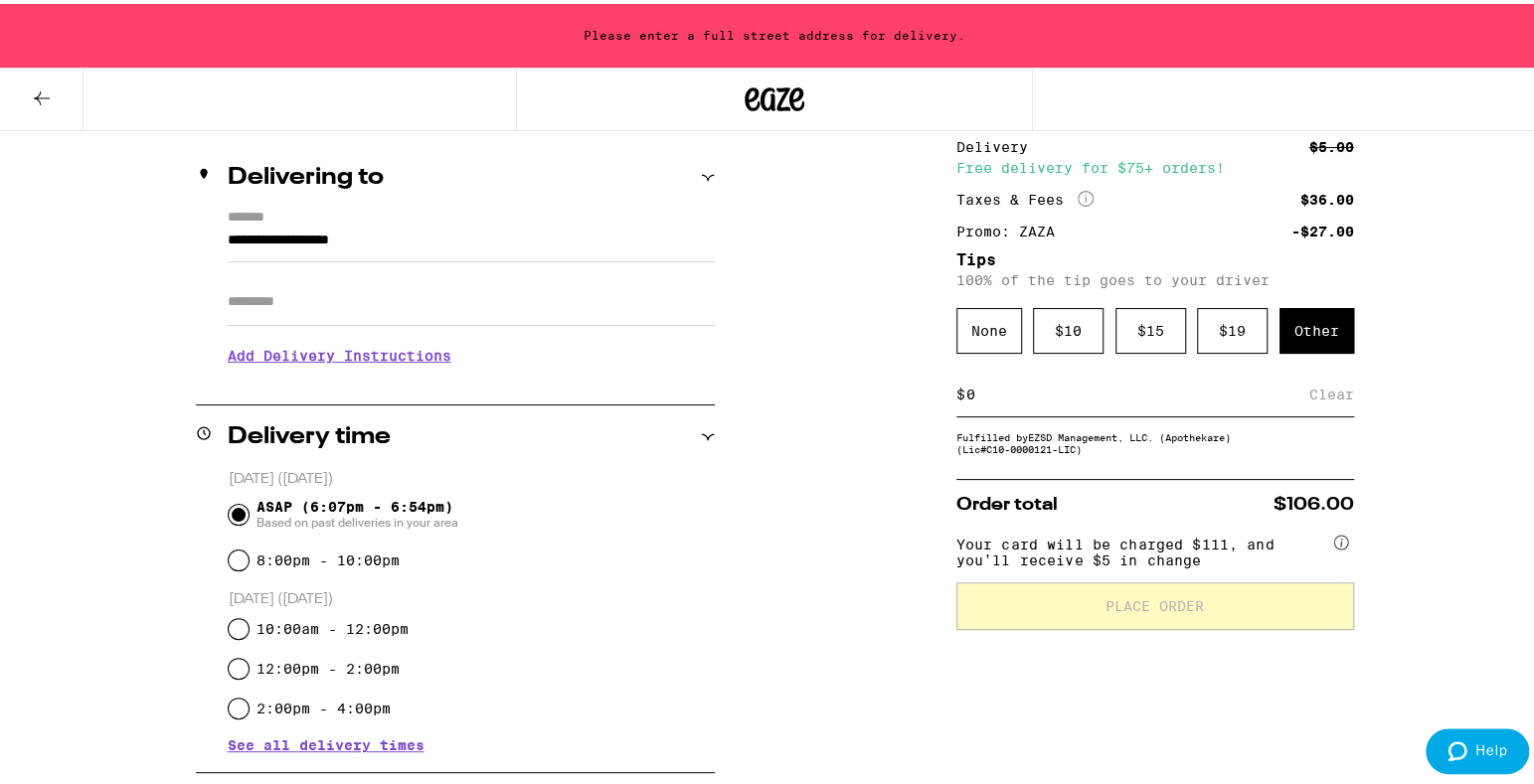 click at bounding box center [1137, 391] 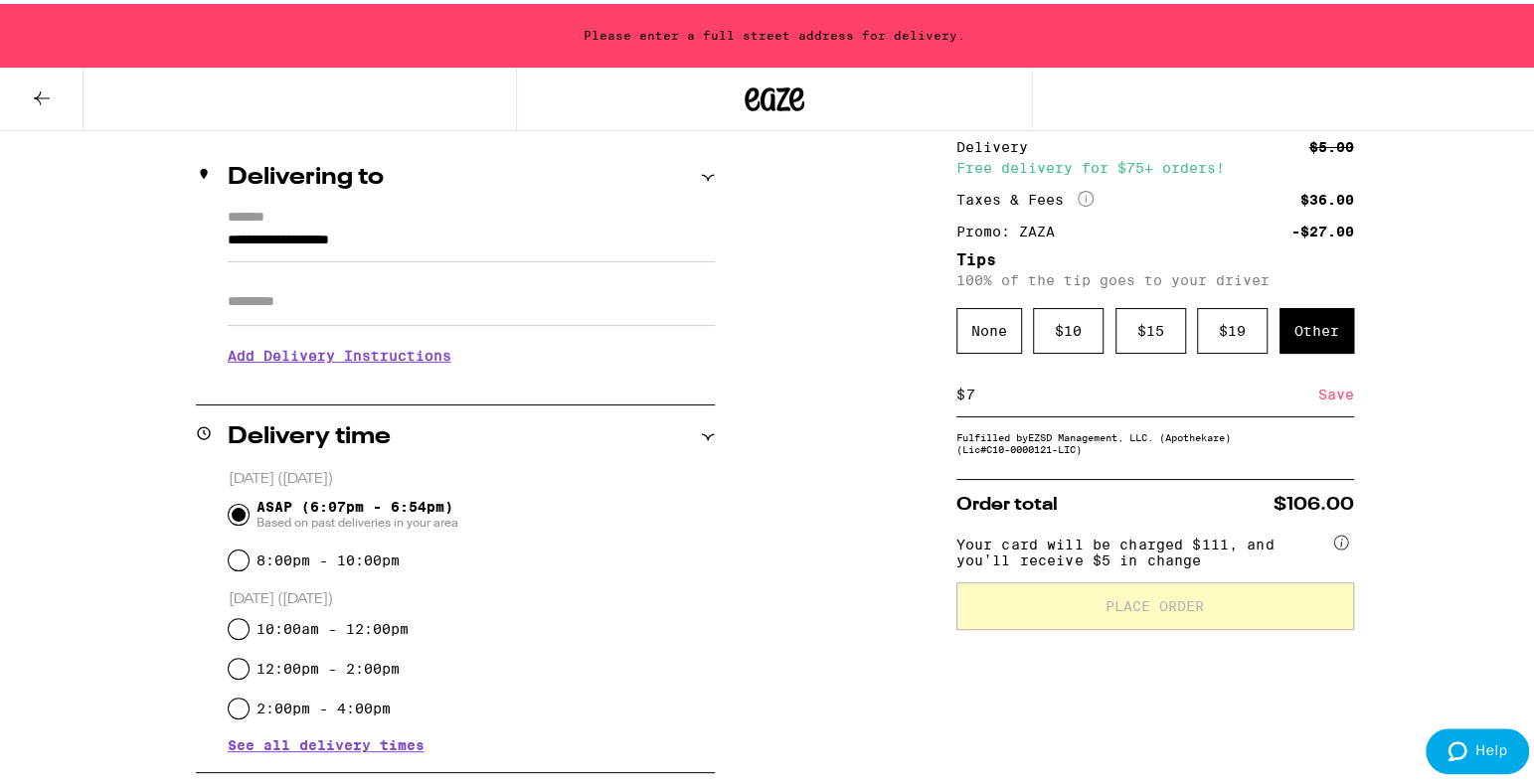 type on "7" 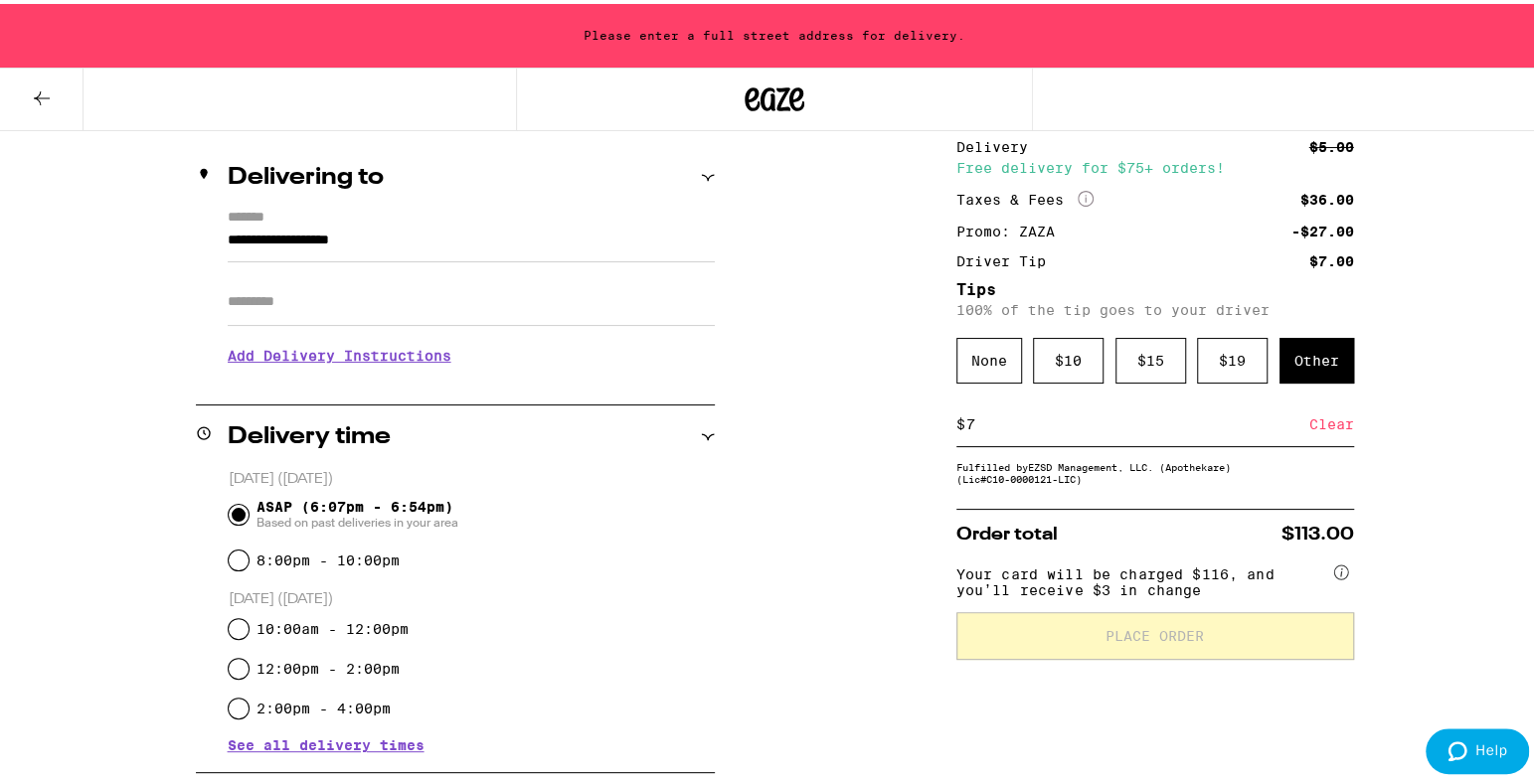 click on "Clear" at bounding box center (1331, 420) 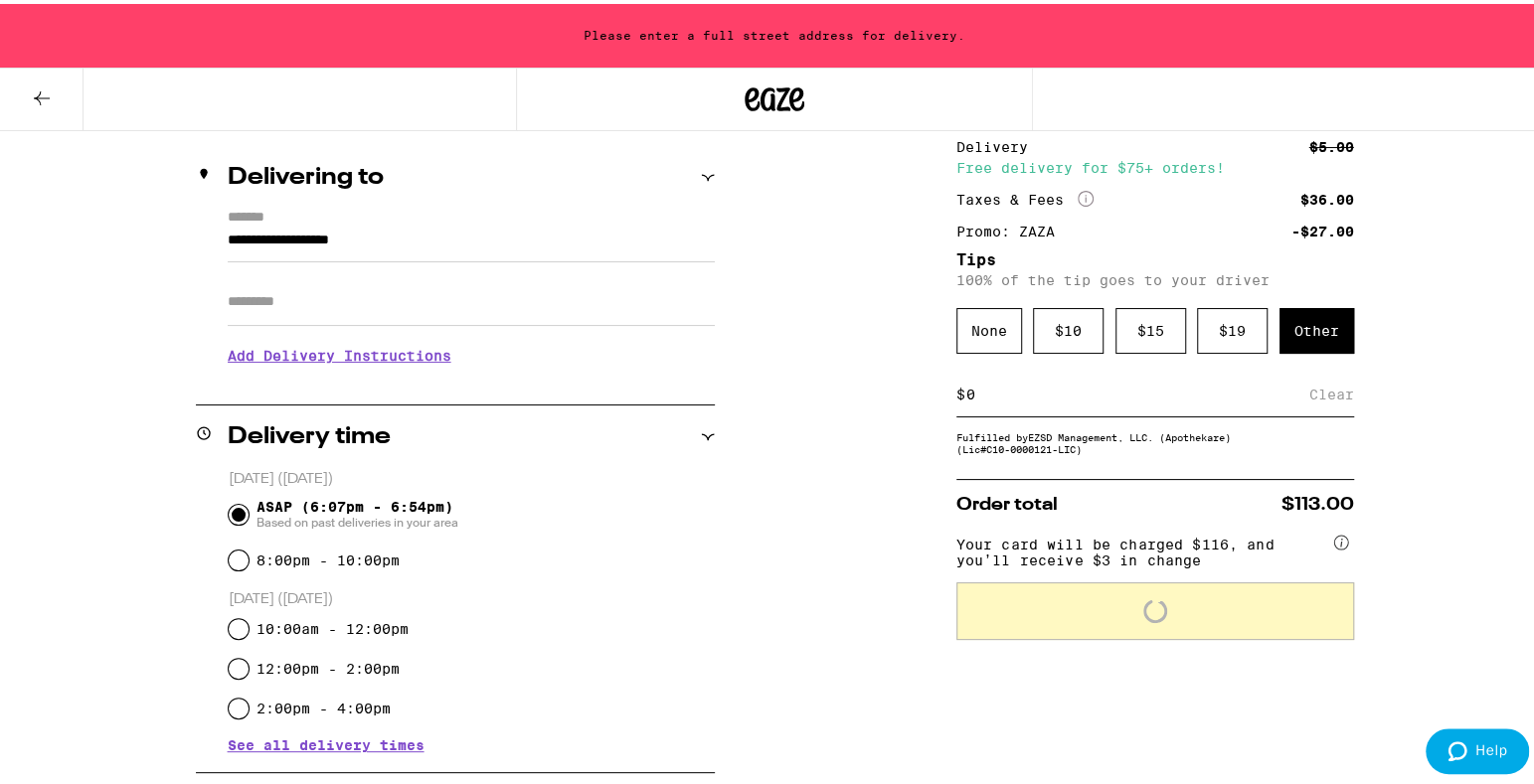 click at bounding box center [1137, 391] 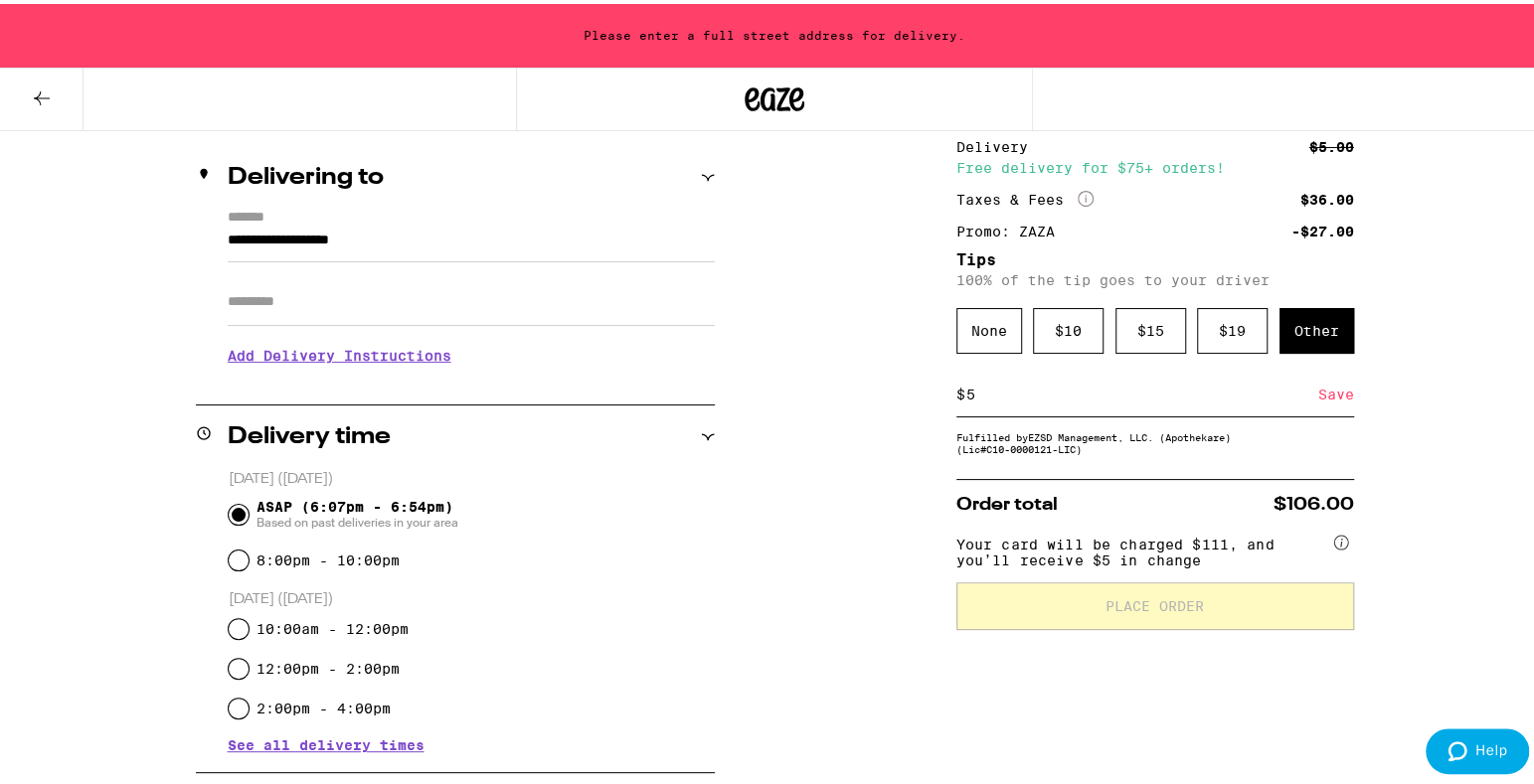 type on "5" 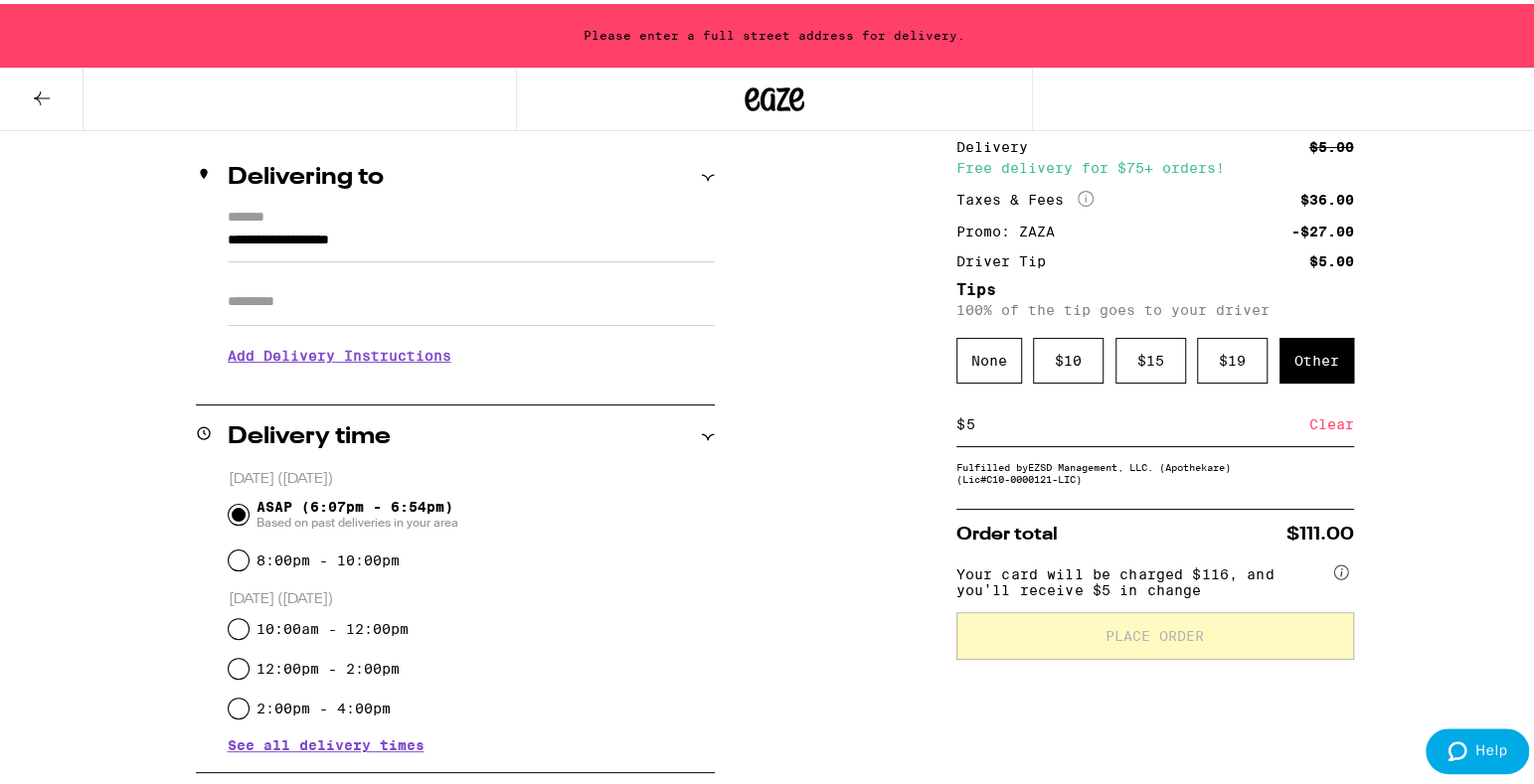 click on "5" at bounding box center (1137, 420) 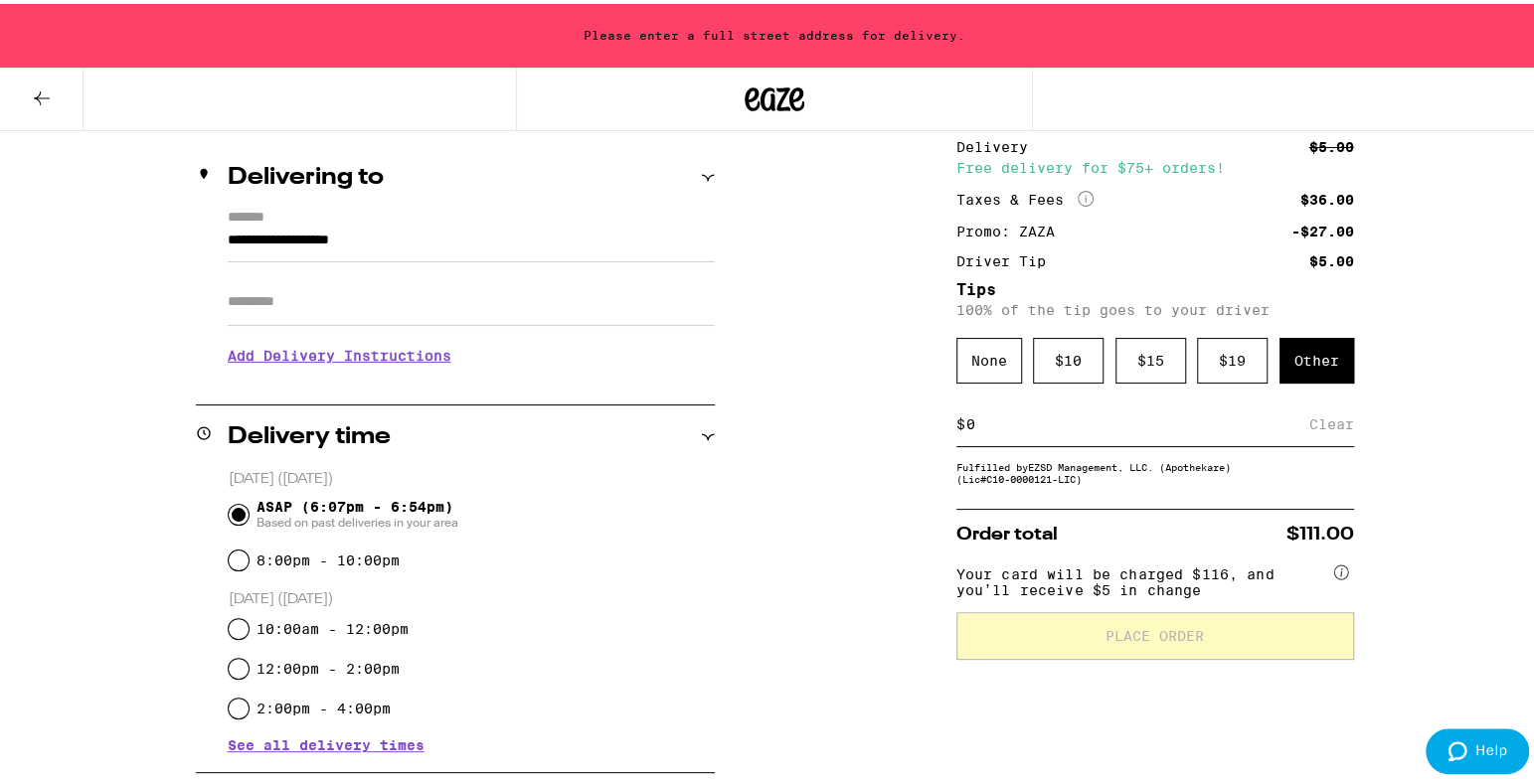 click at bounding box center (1137, 420) 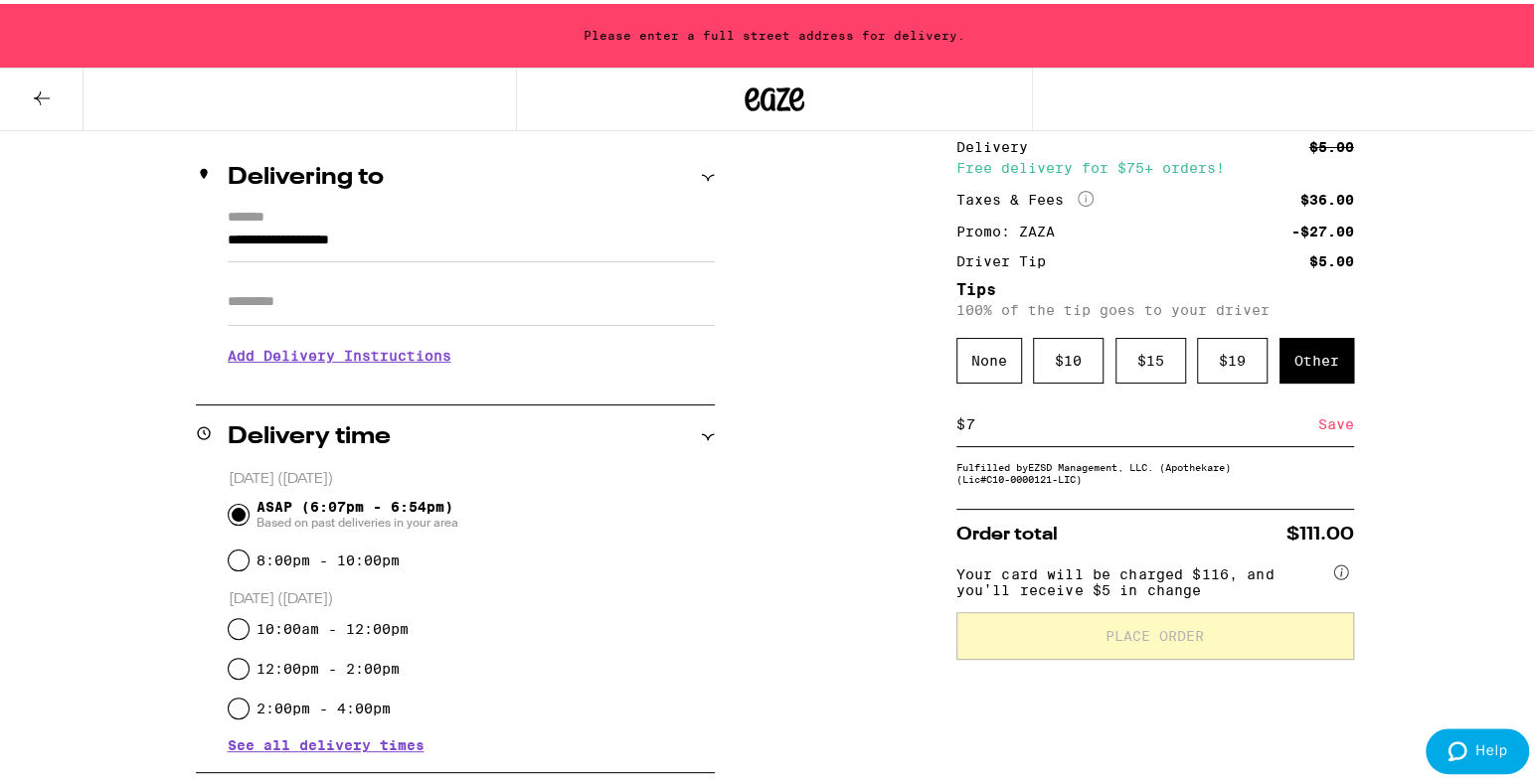 drag, startPoint x: 980, startPoint y: 427, endPoint x: 934, endPoint y: 420, distance: 46.52956 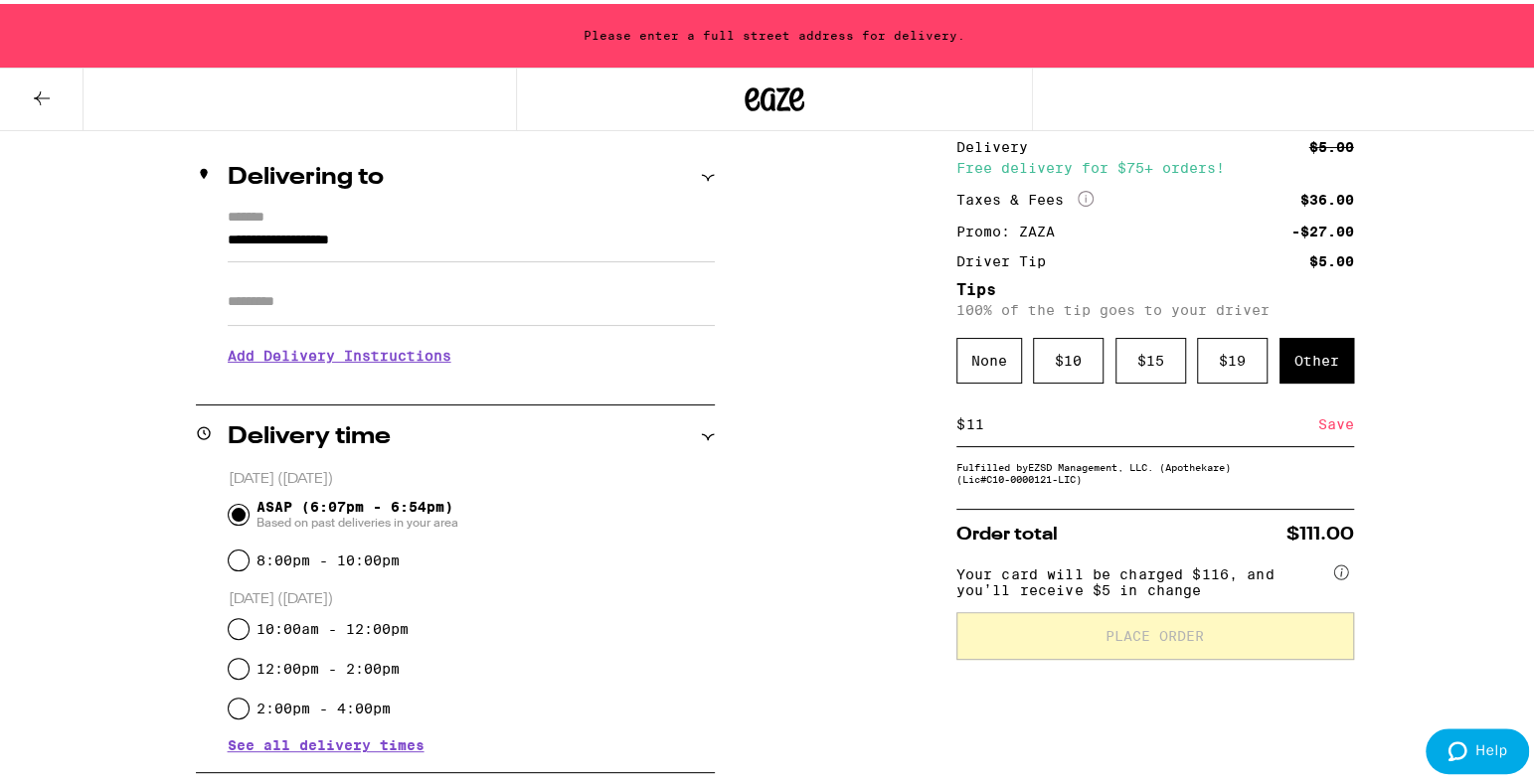click on "Save" at bounding box center (1336, 420) 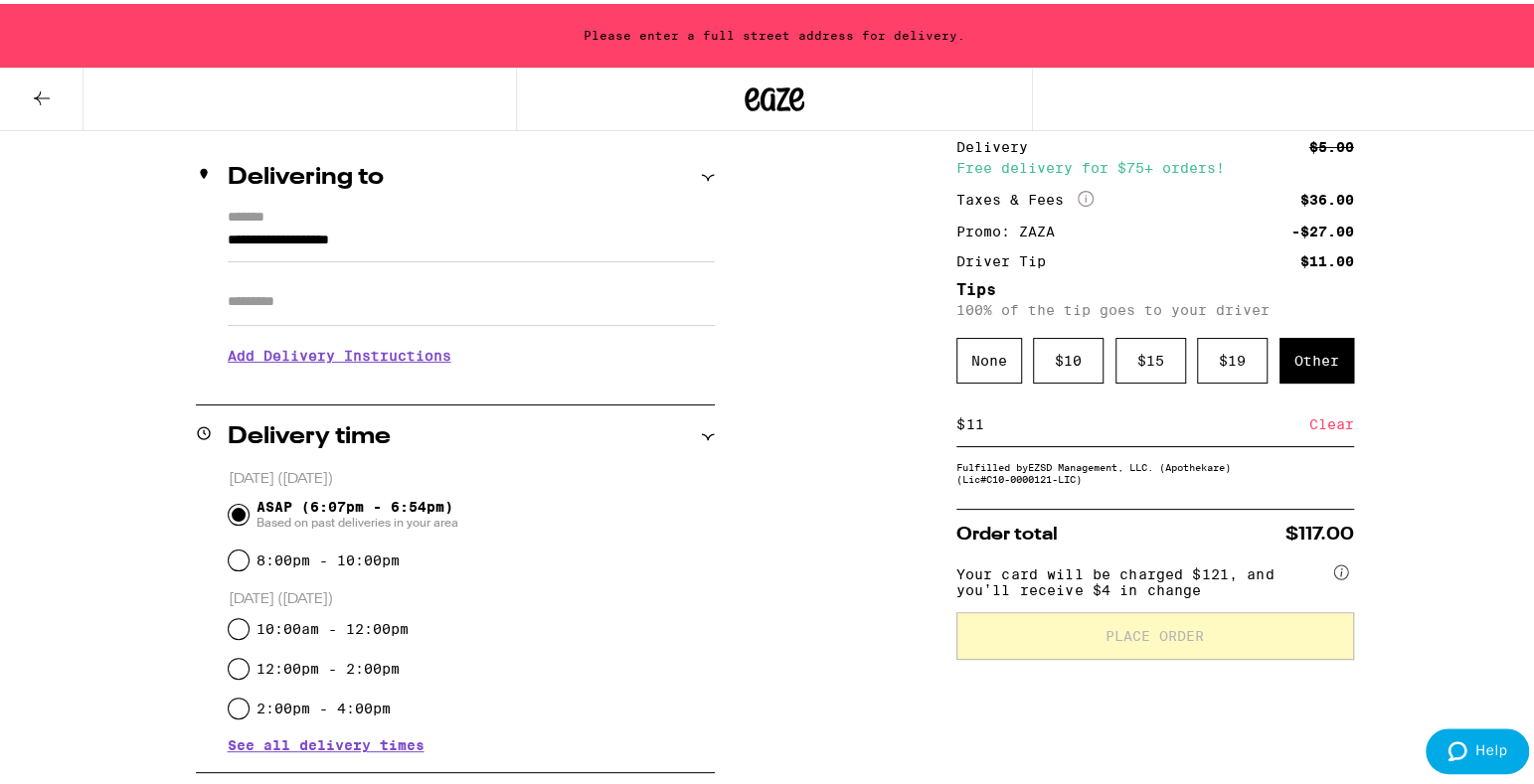 drag, startPoint x: 995, startPoint y: 430, endPoint x: 909, endPoint y: 422, distance: 86.37129 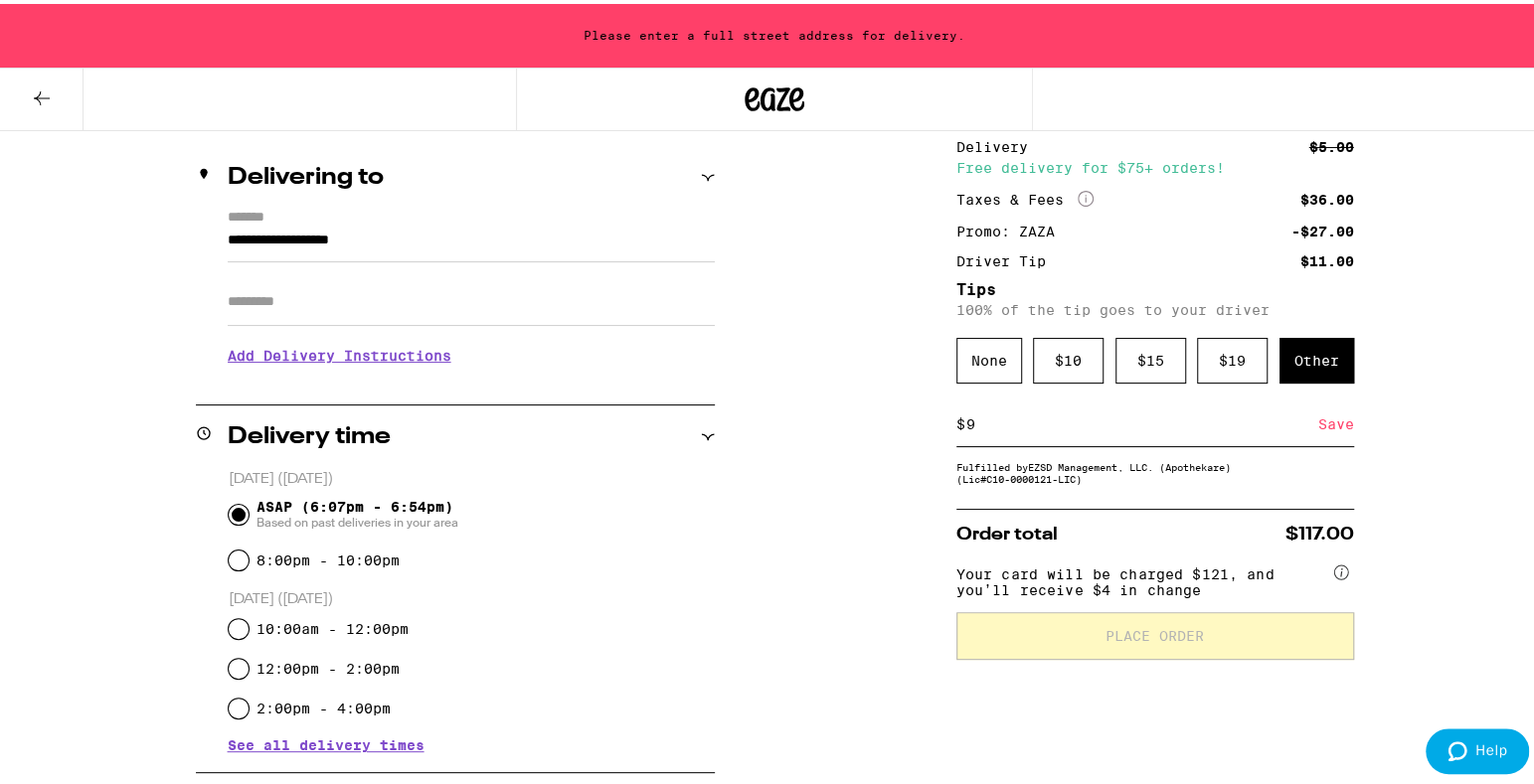 type on "9" 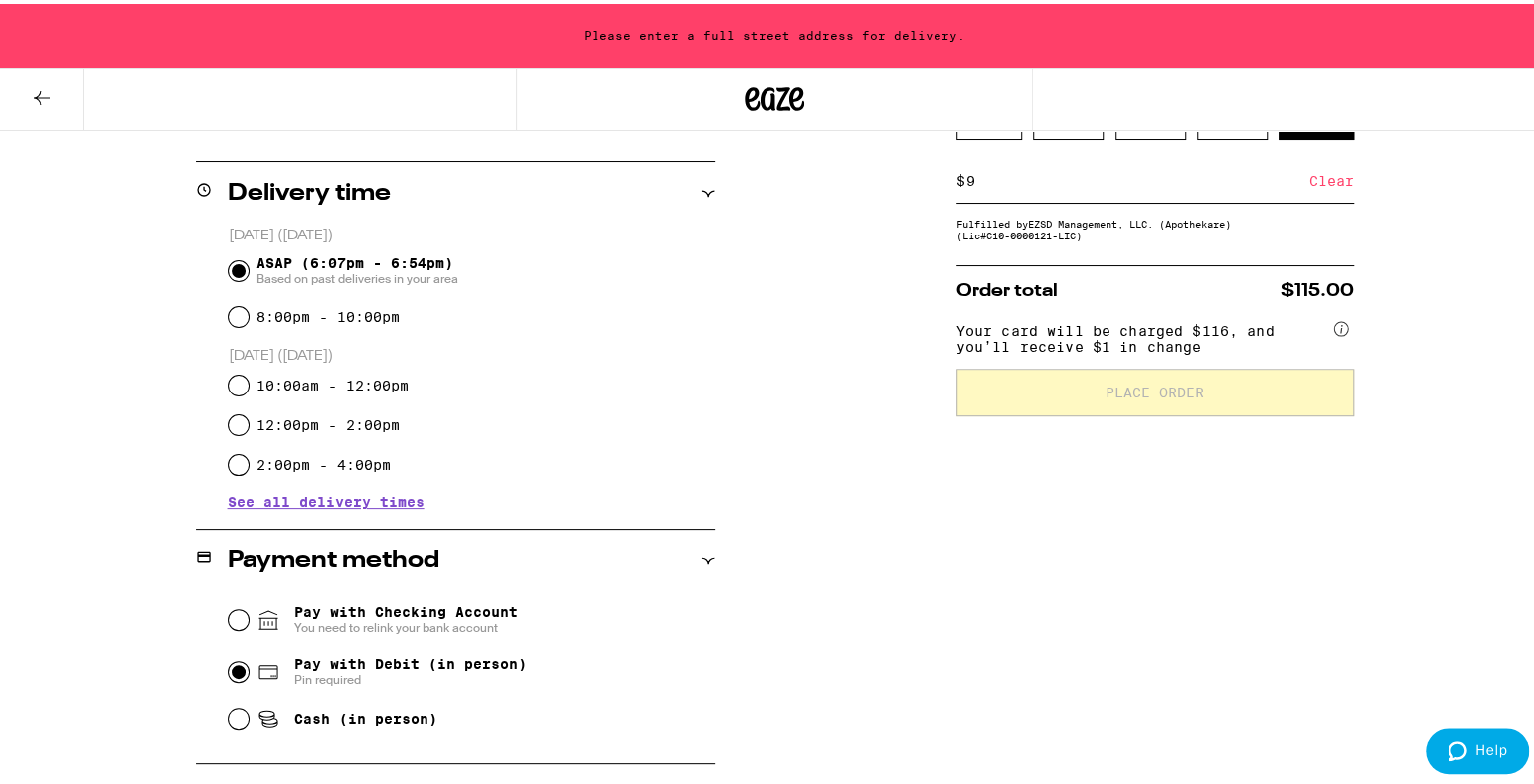scroll, scrollTop: 416, scrollLeft: 0, axis: vertical 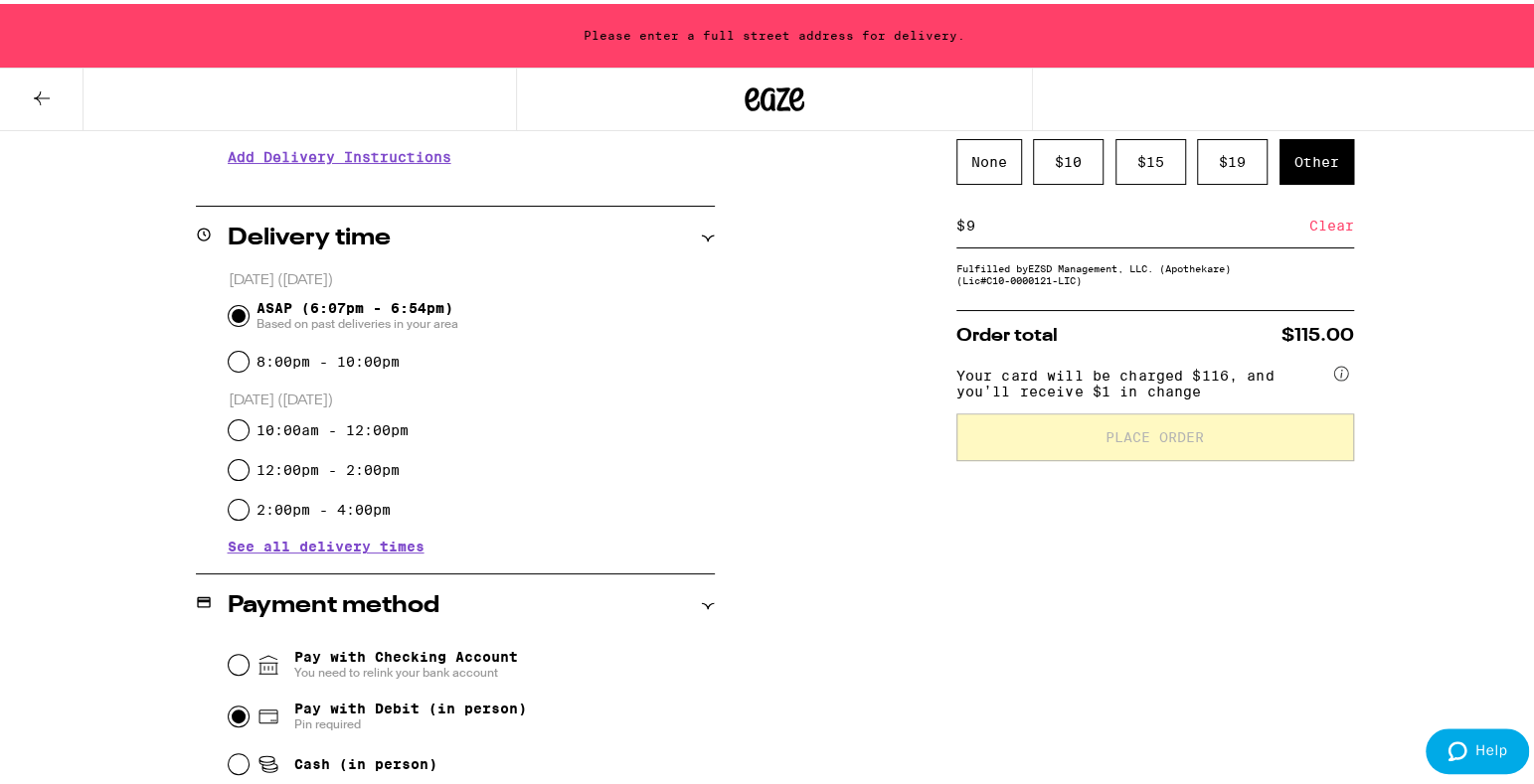 click on "ASAP (6:07pm - 6:54pm) Based on past deliveries in your area" at bounding box center [239, 312] 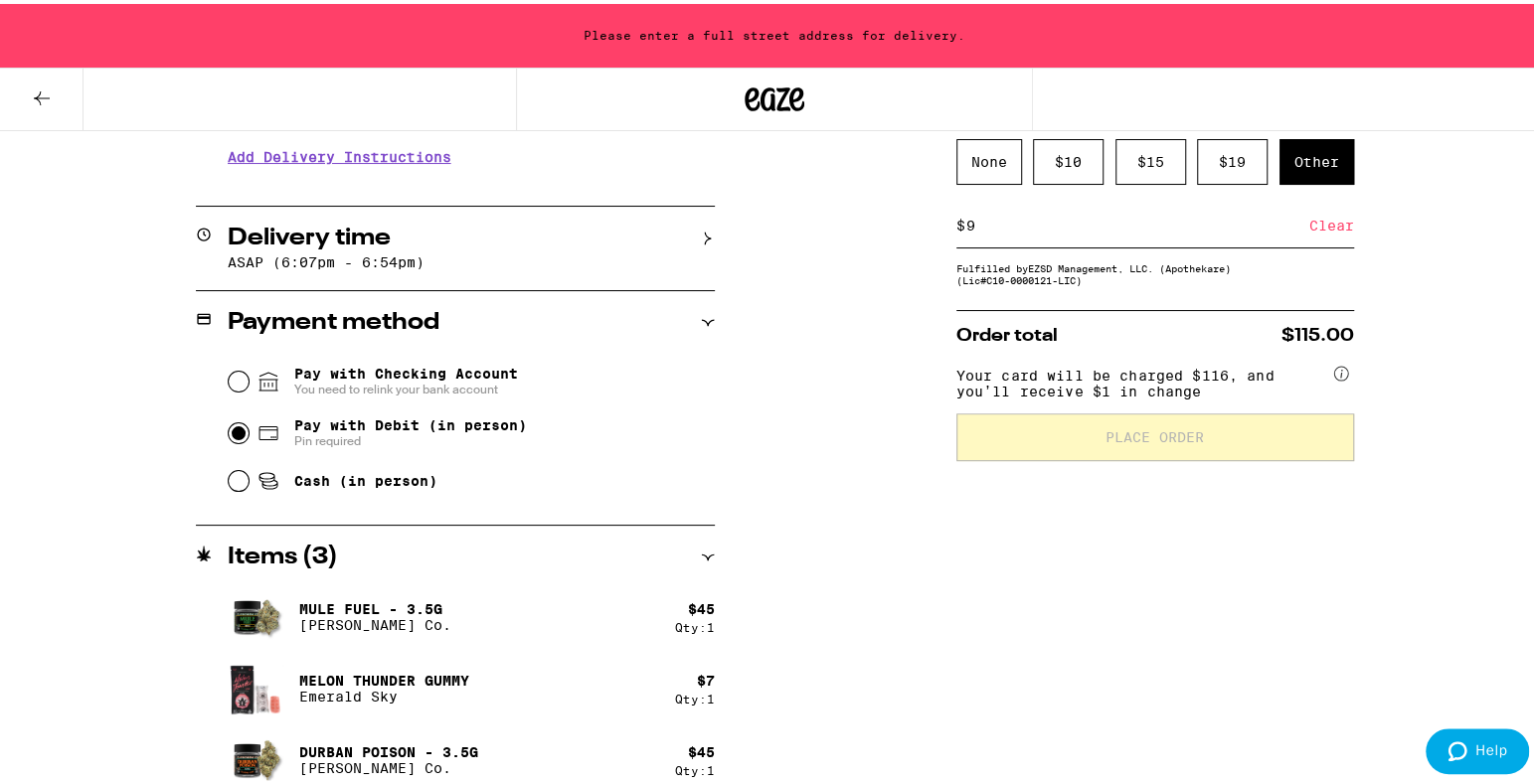 click on "Pay with Debit (in person) Pin required" at bounding box center [239, 429] 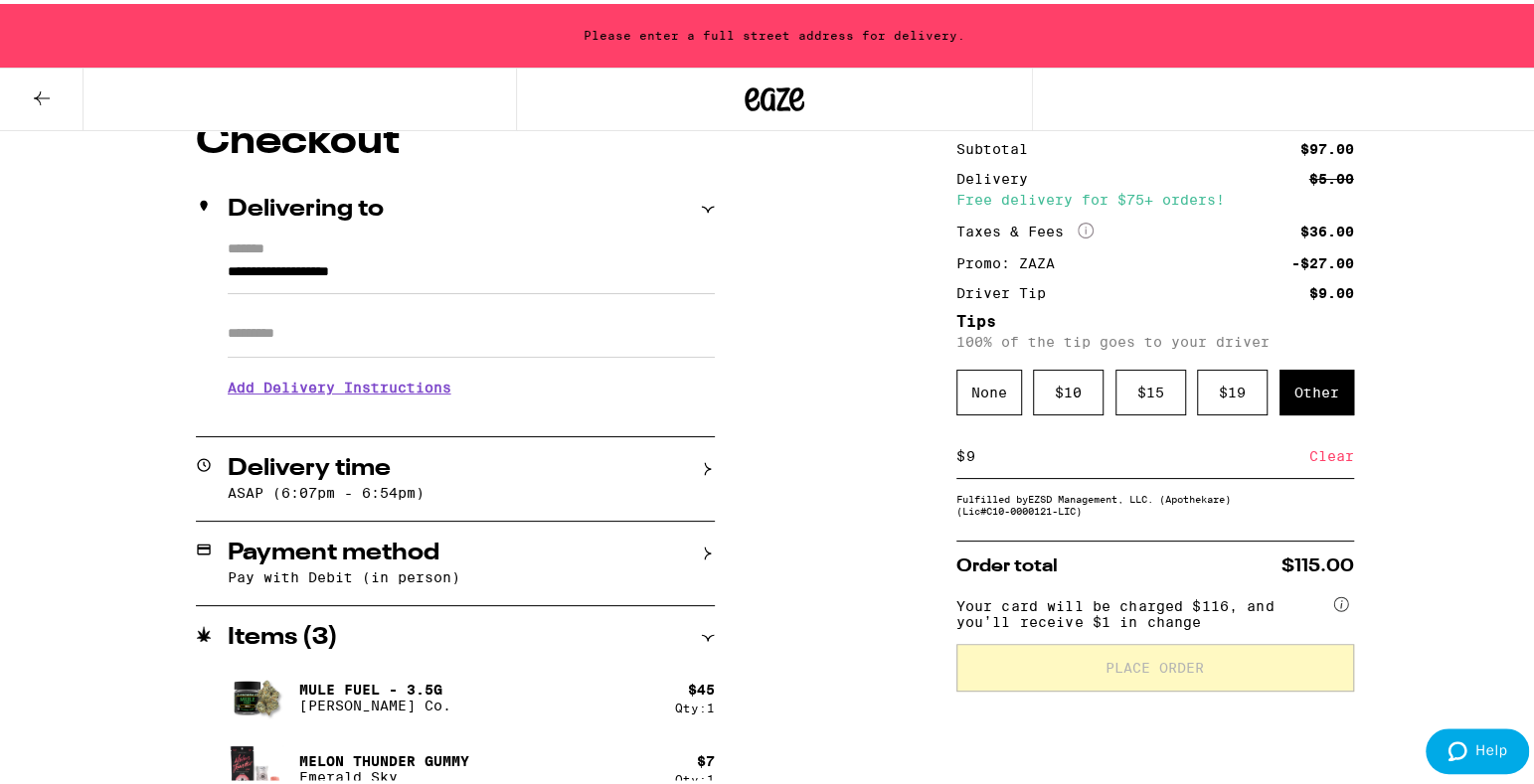 scroll, scrollTop: 87, scrollLeft: 0, axis: vertical 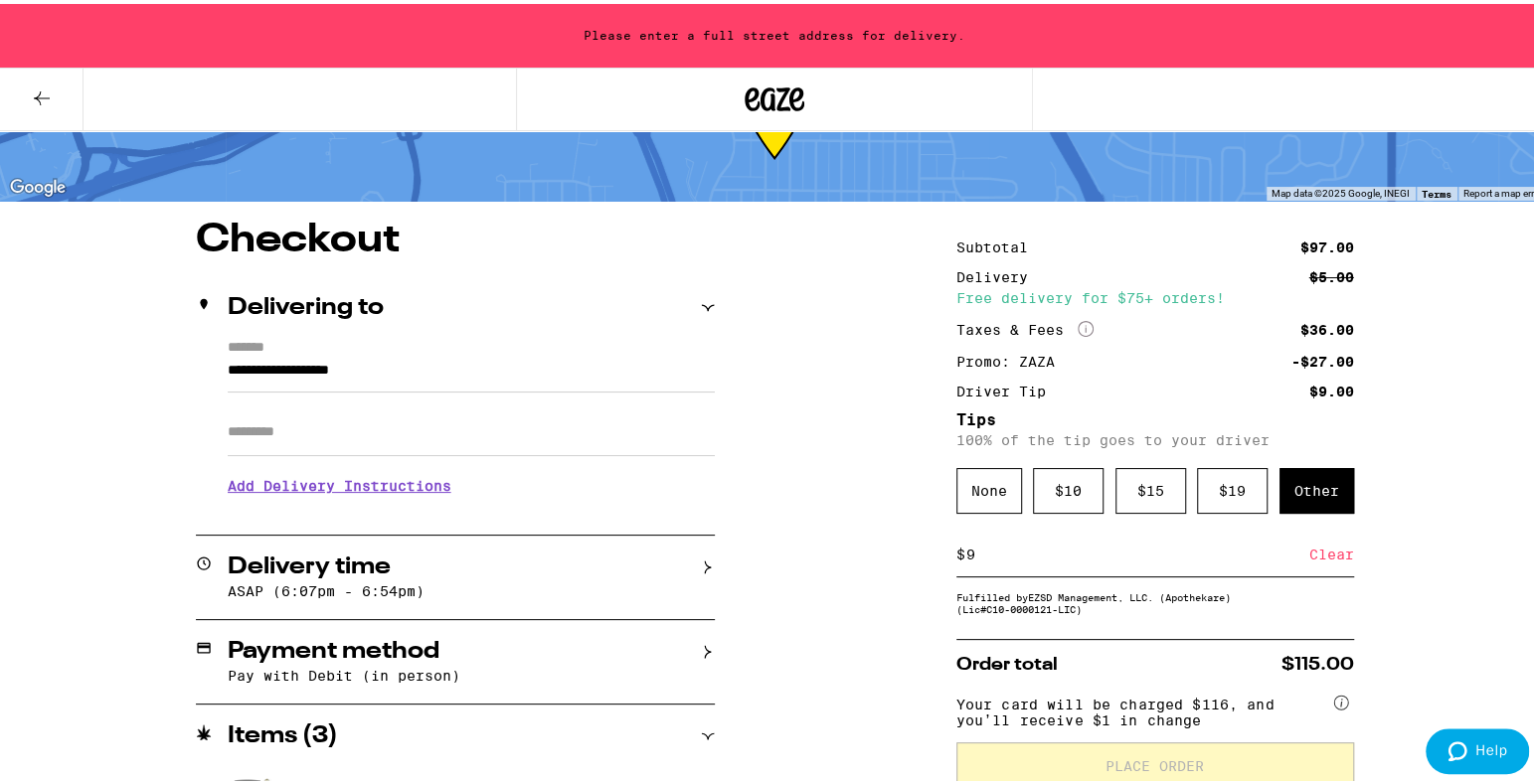 drag, startPoint x: 306, startPoint y: 363, endPoint x: 396, endPoint y: 376, distance: 90.934042 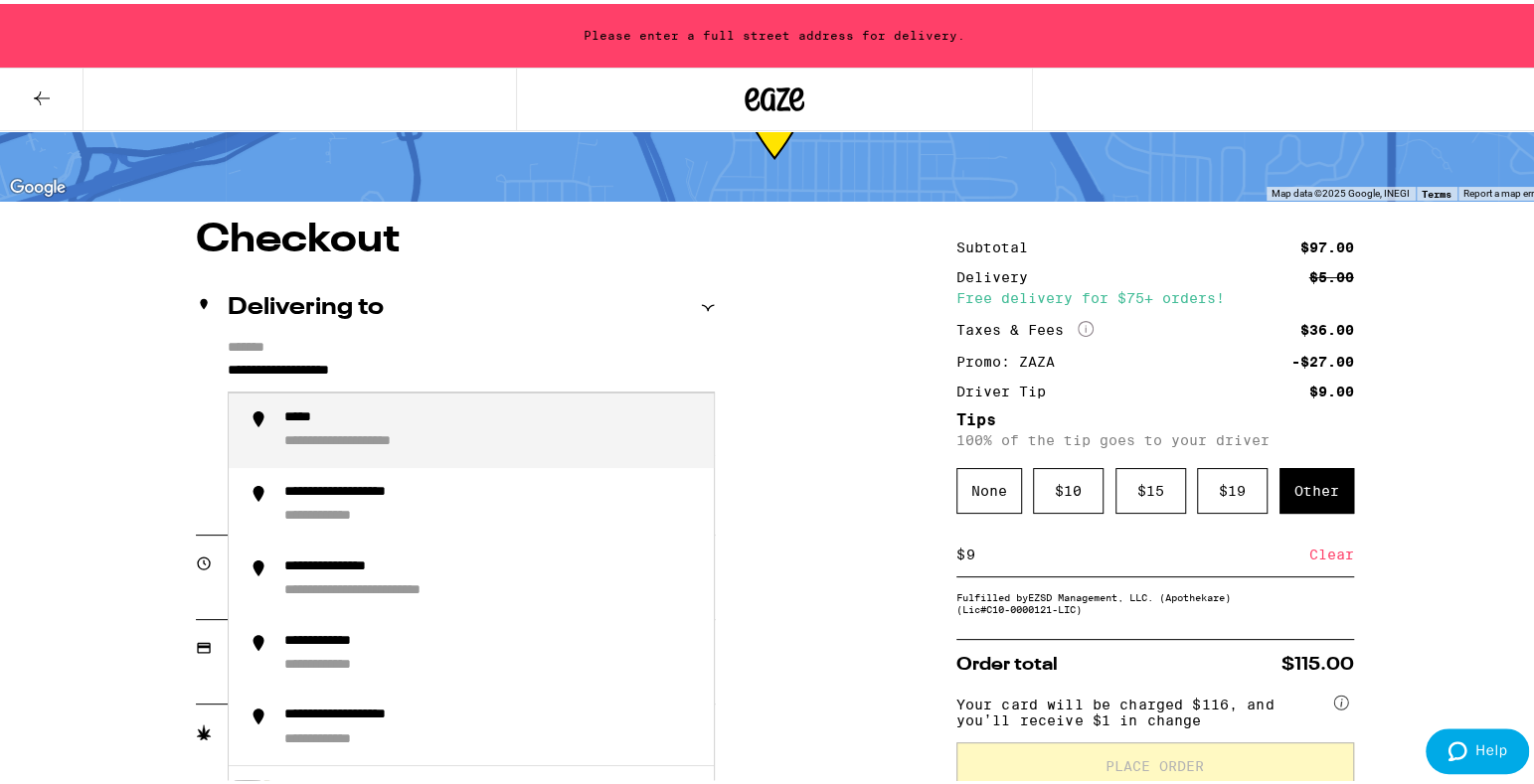 drag, startPoint x: 504, startPoint y: 381, endPoint x: 97, endPoint y: 320, distance: 411.5459 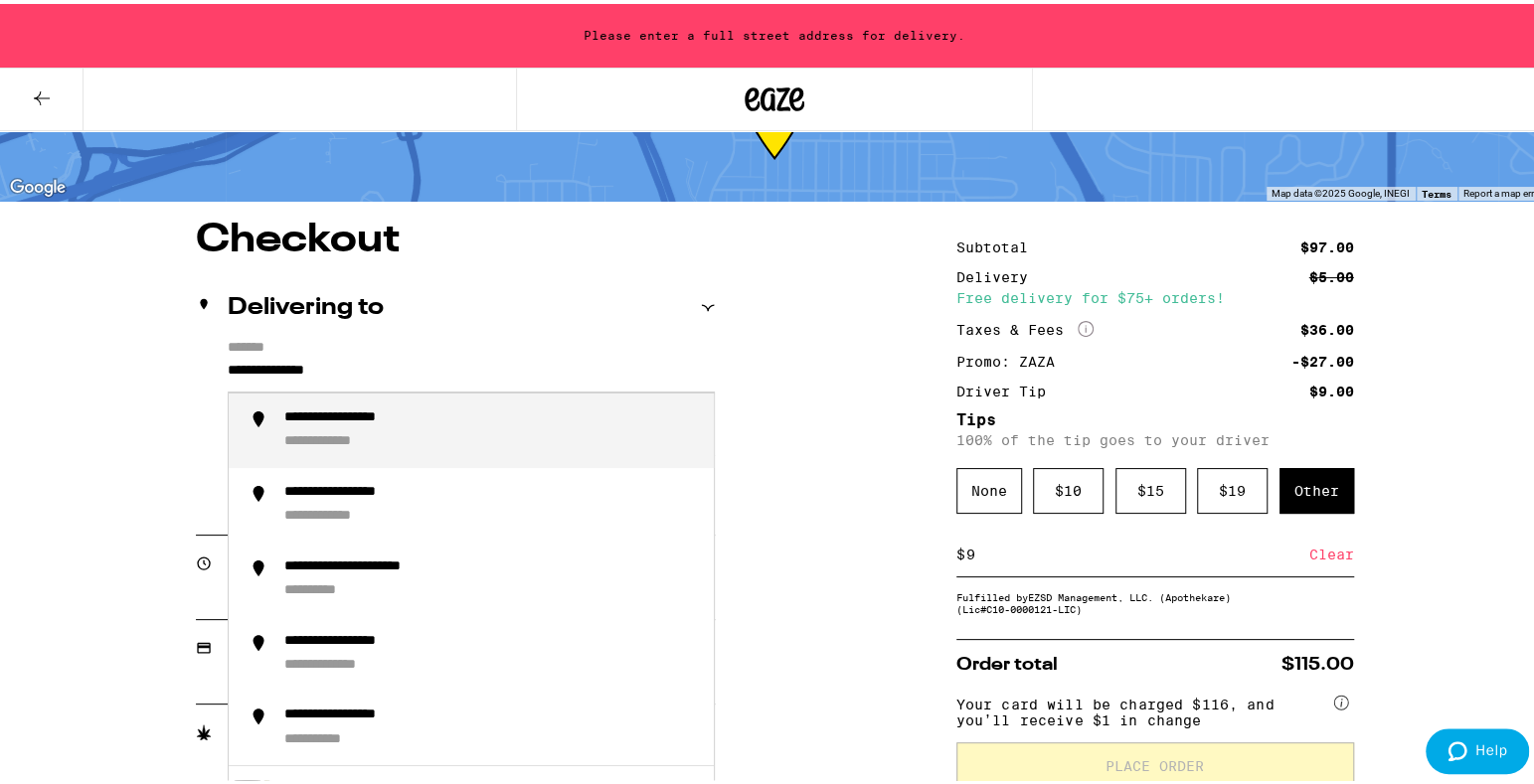 click on "**********" at bounding box center [365, 414] 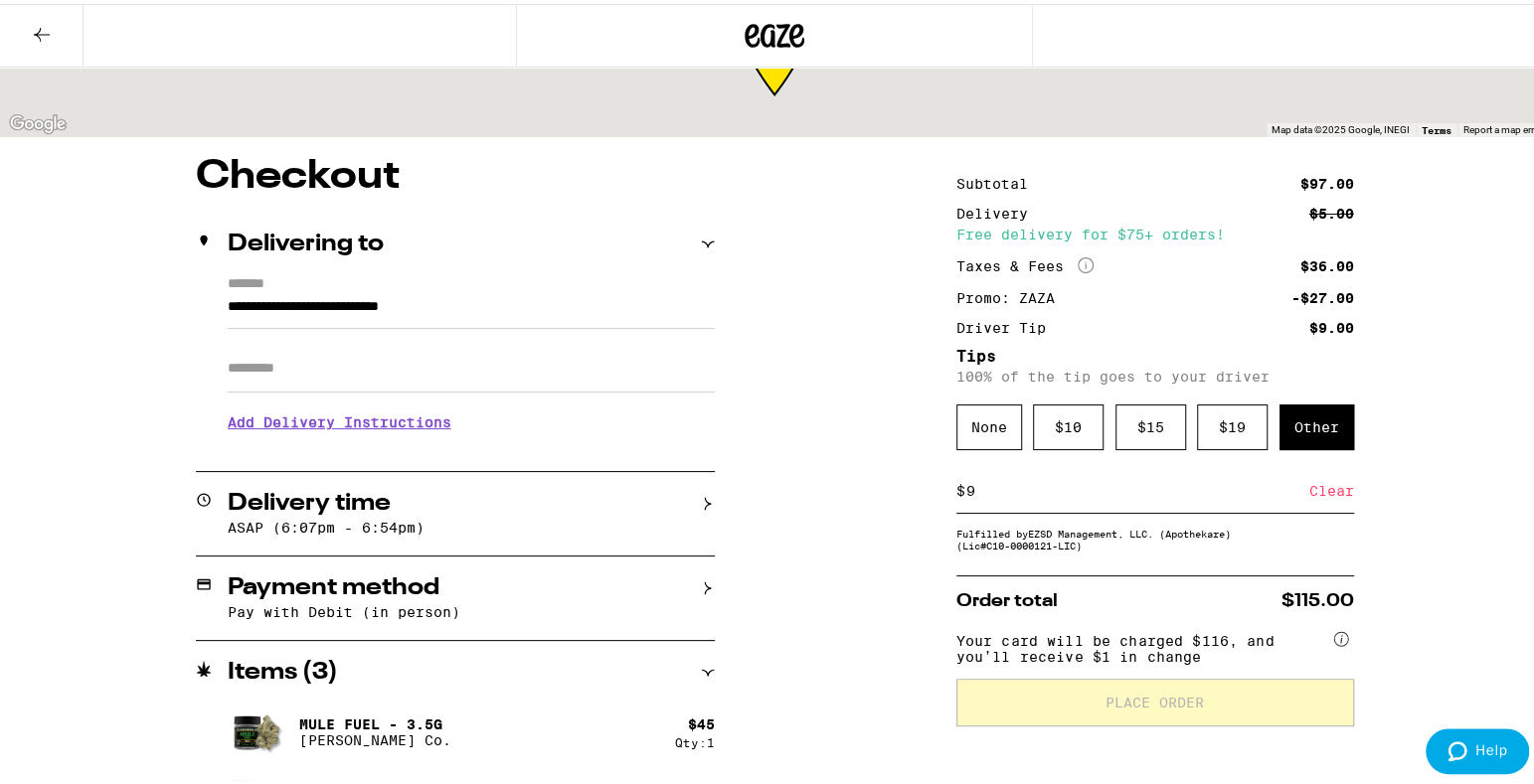 scroll, scrollTop: 24, scrollLeft: 0, axis: vertical 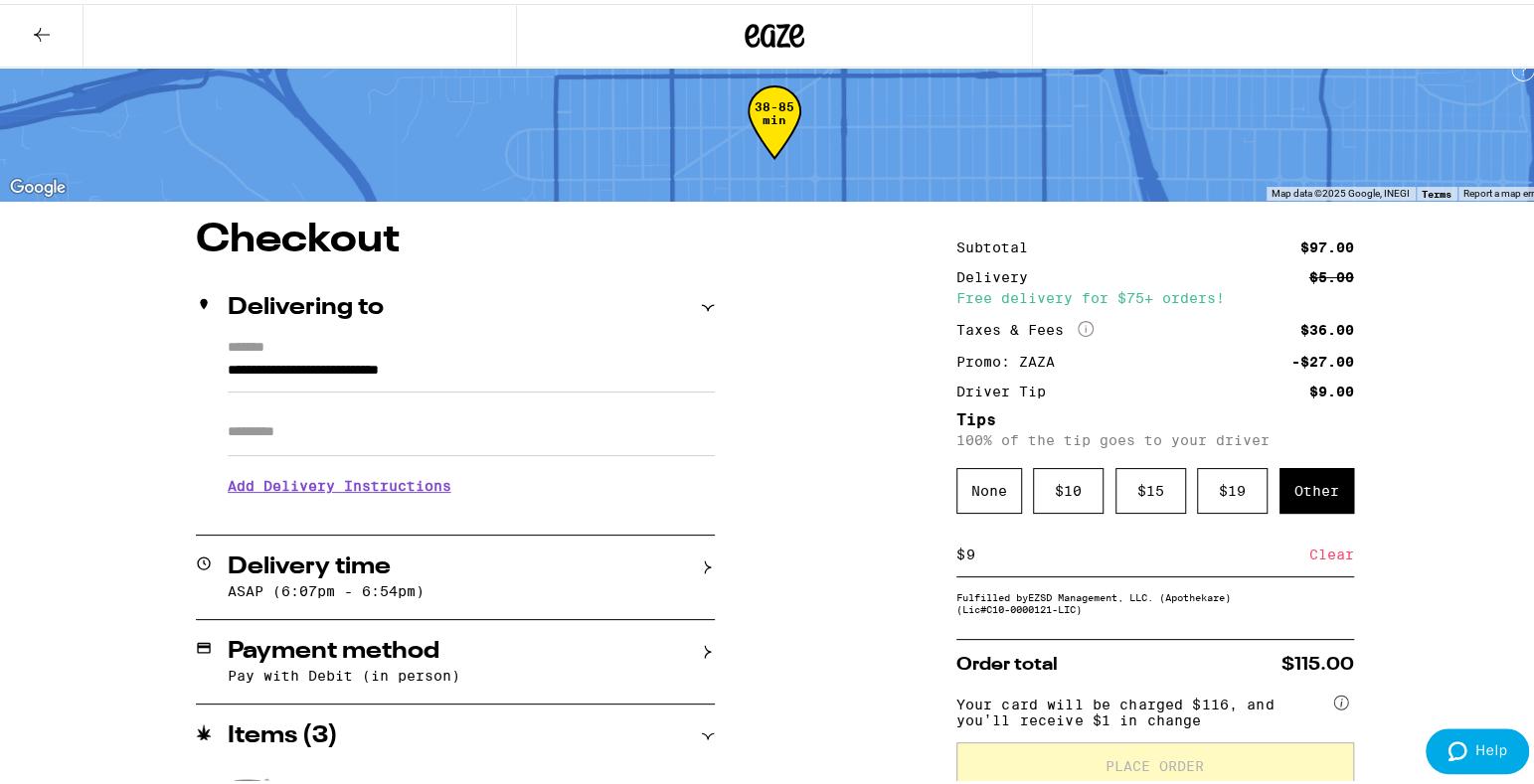 click on "Apt/Suite" at bounding box center (471, 428) 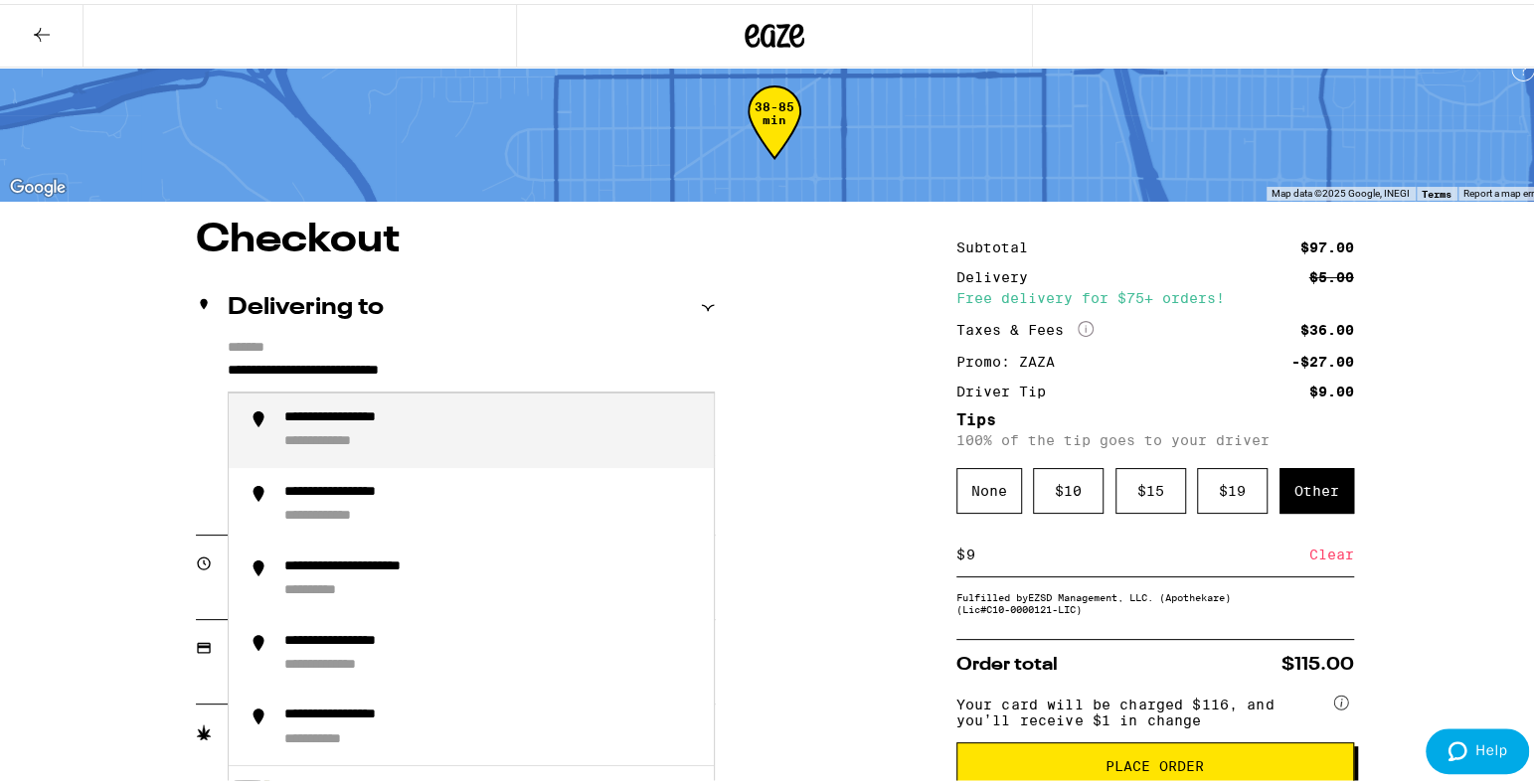 click on "**********" at bounding box center (471, 372) 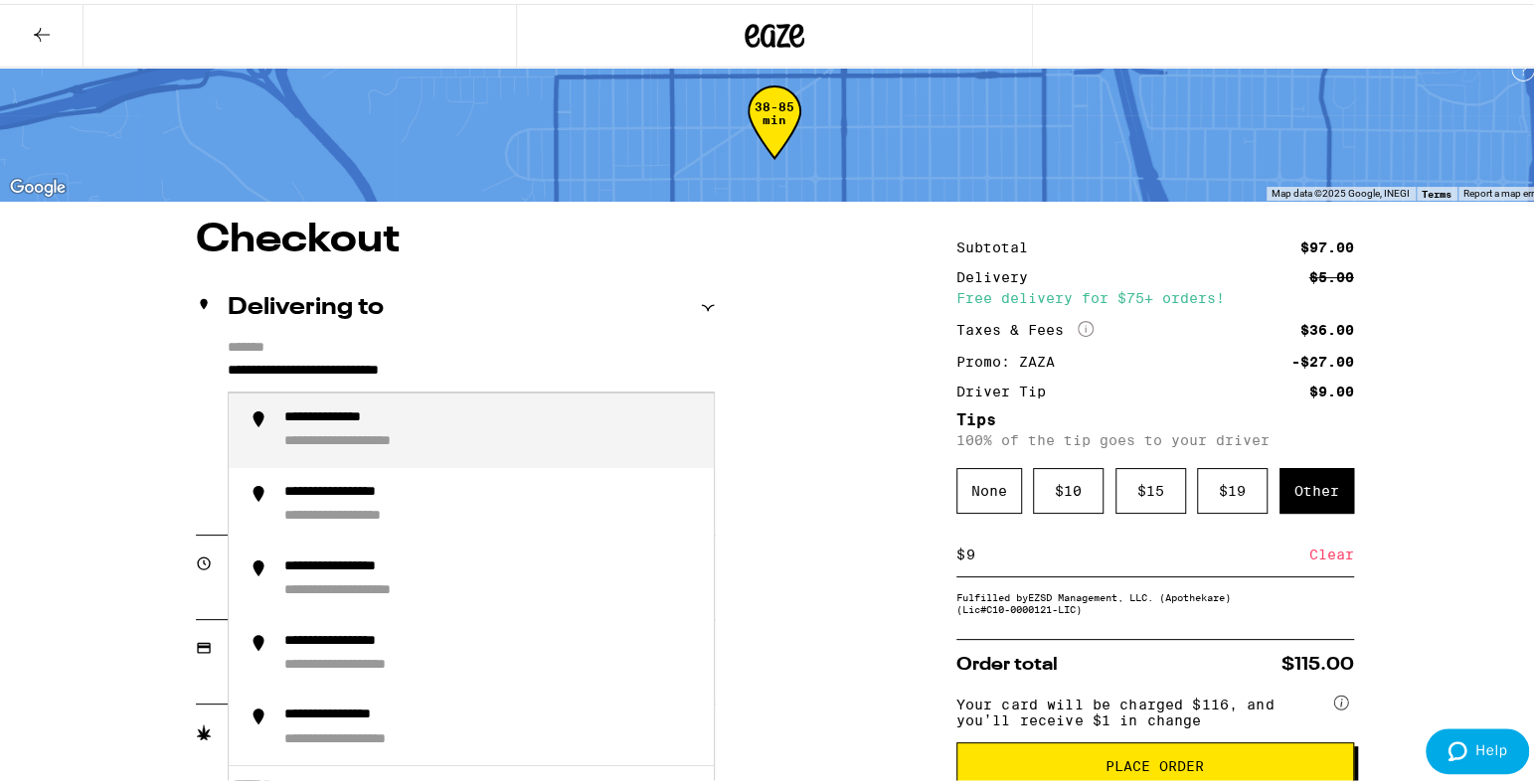 click on "**********" at bounding box center [471, 372] 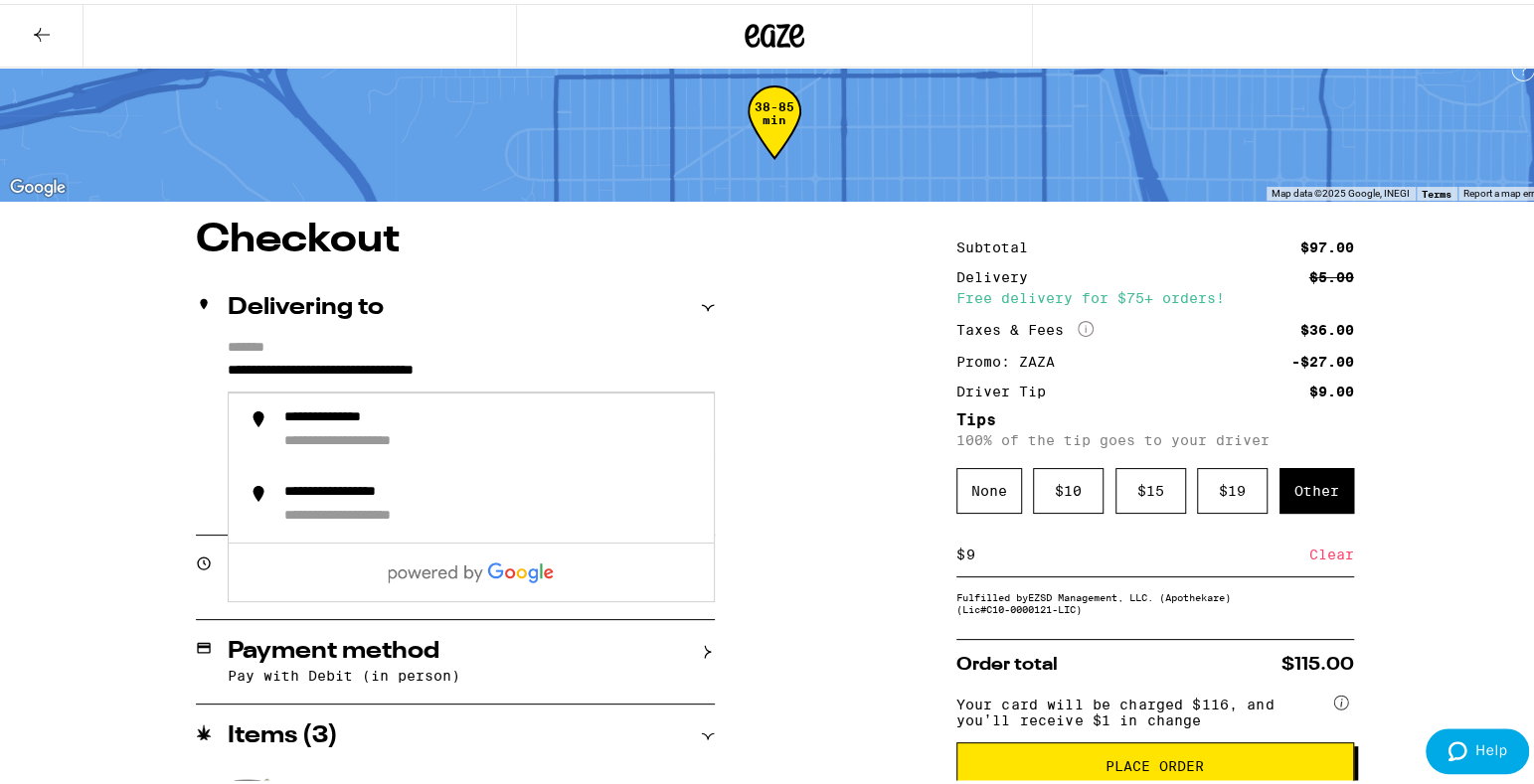 click on "**********" at bounding box center [471, 372] 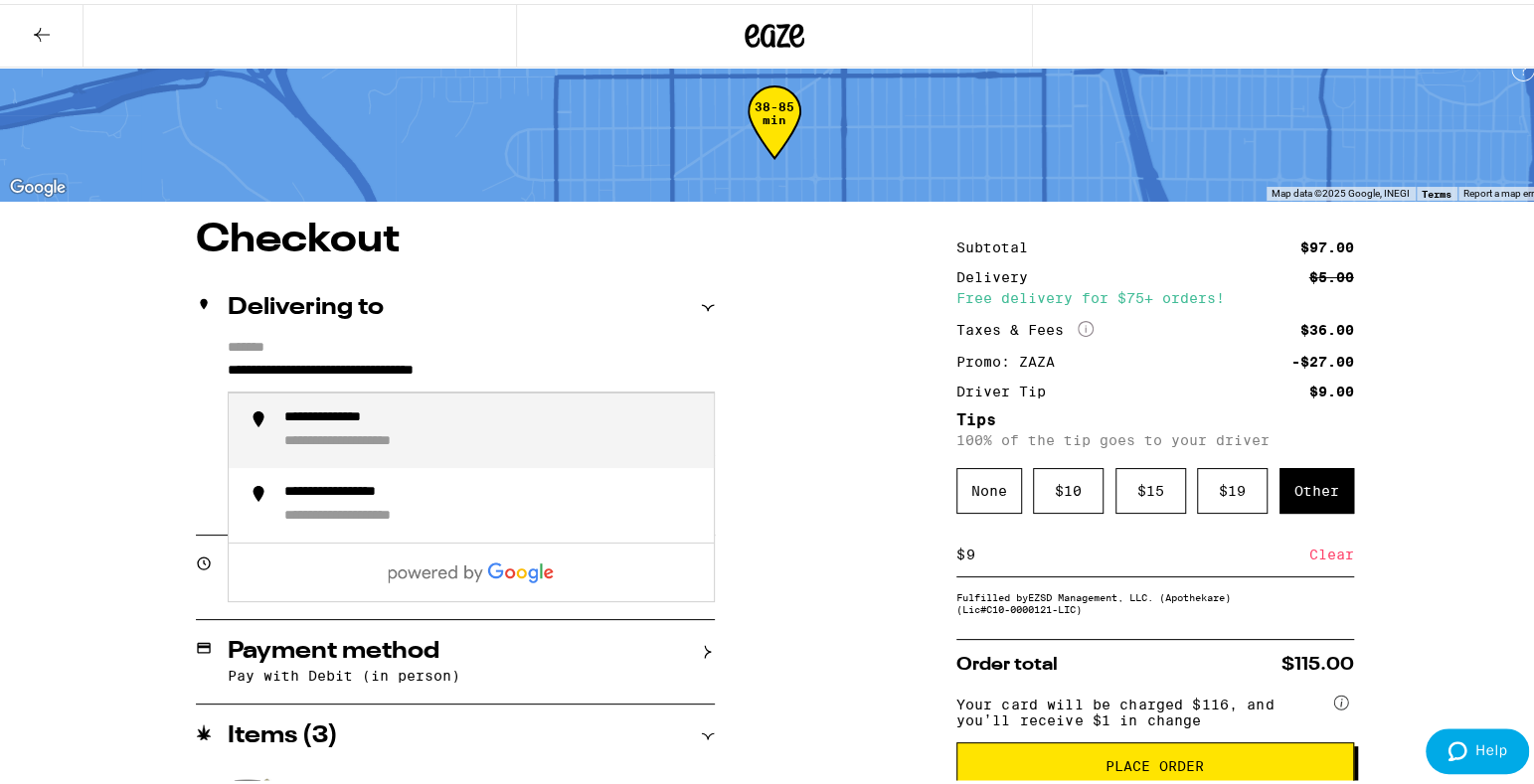 click on "**********" at bounding box center (352, 414) 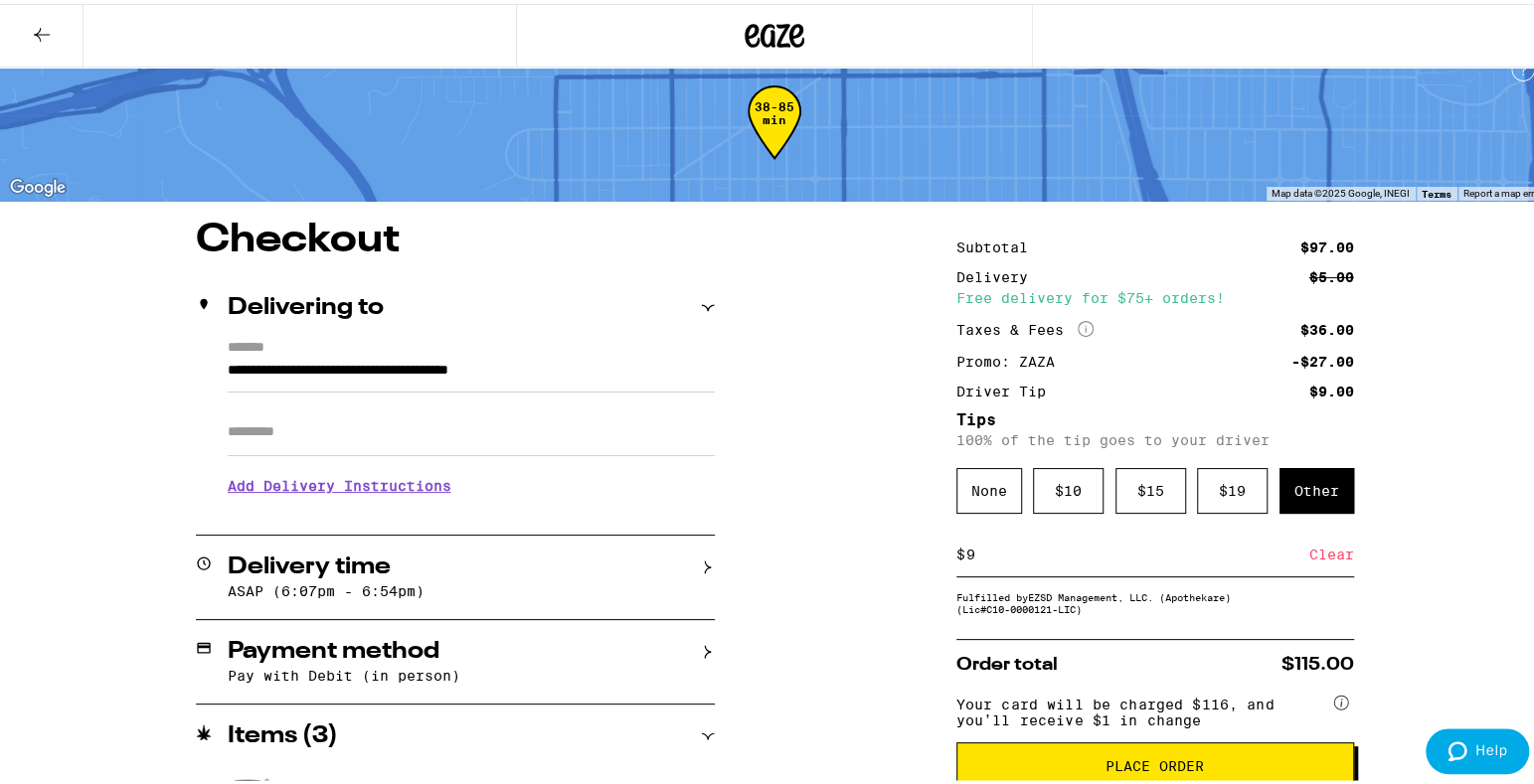 drag, startPoint x: 742, startPoint y: 458, endPoint x: 726, endPoint y: 478, distance: 25.612497 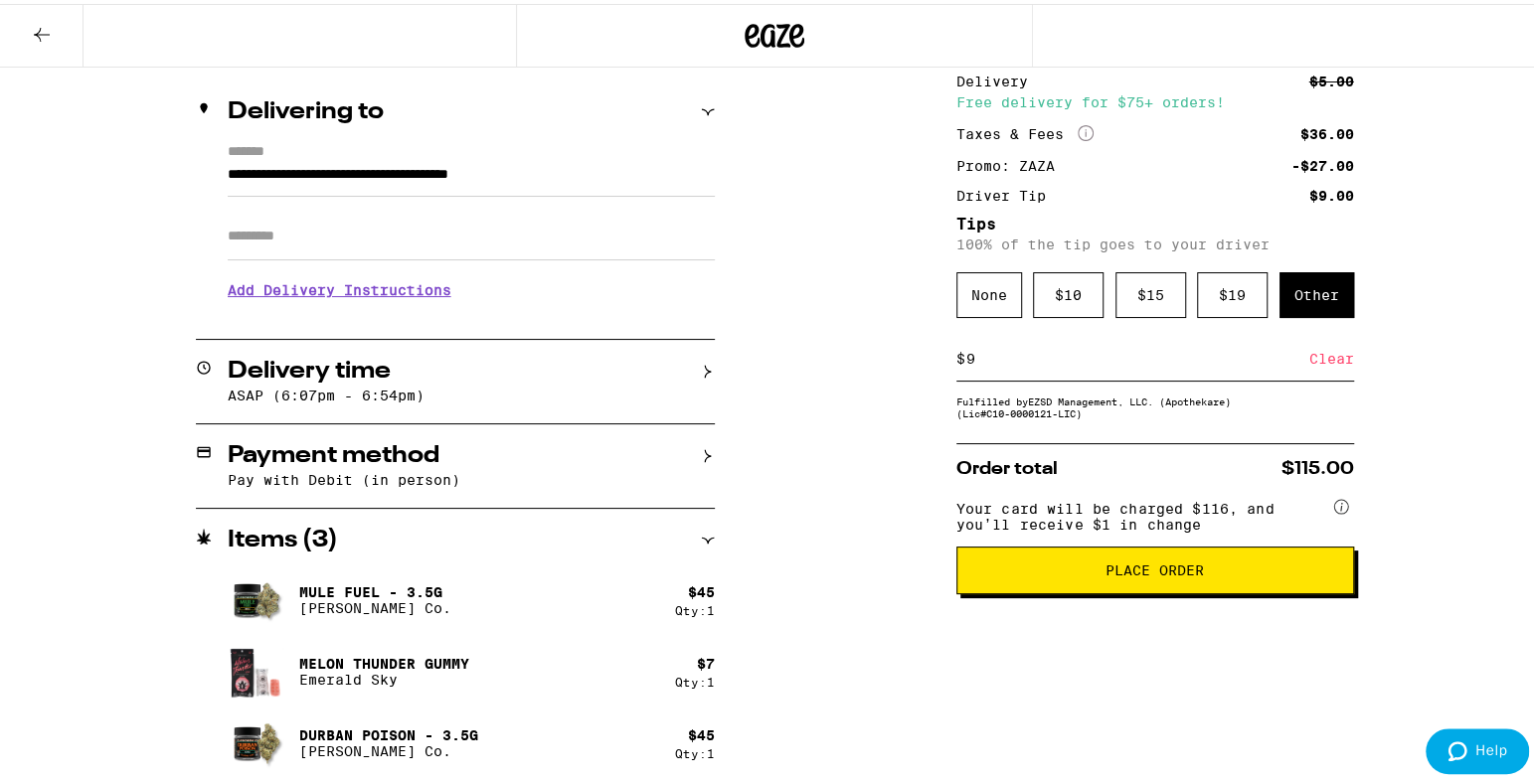click 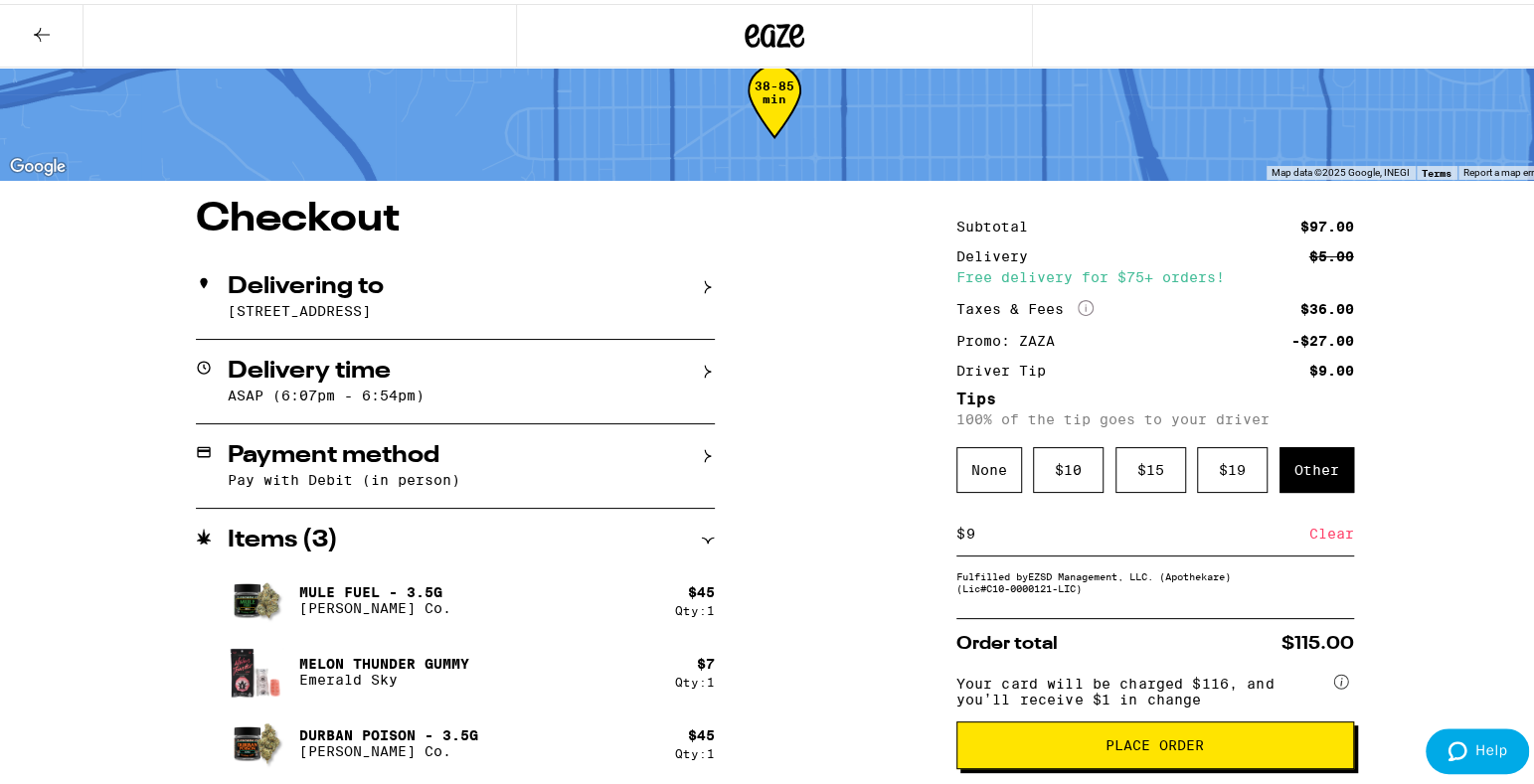 scroll, scrollTop: 51, scrollLeft: 0, axis: vertical 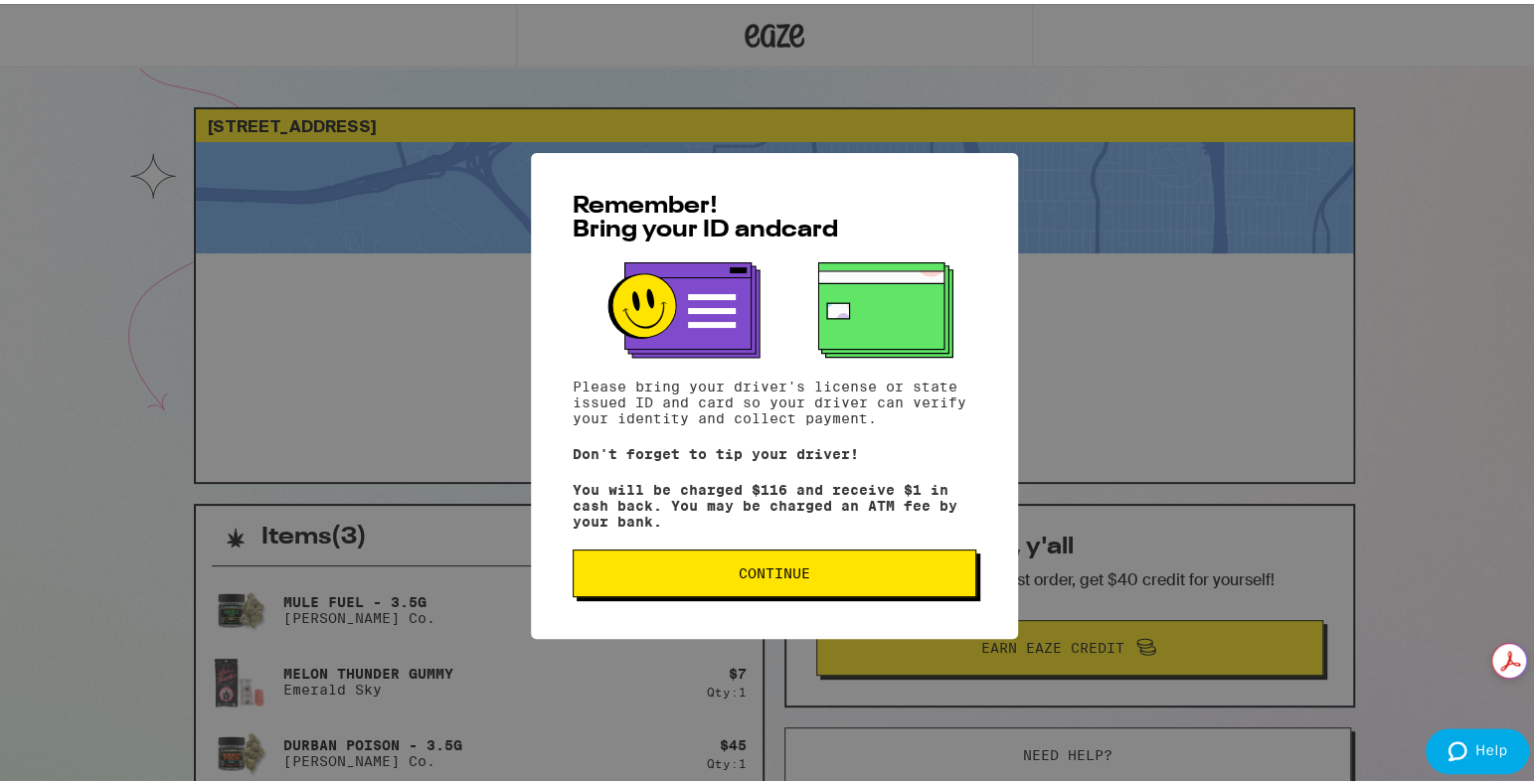 drag, startPoint x: 724, startPoint y: 567, endPoint x: 721, endPoint y: 583, distance: 16.27882 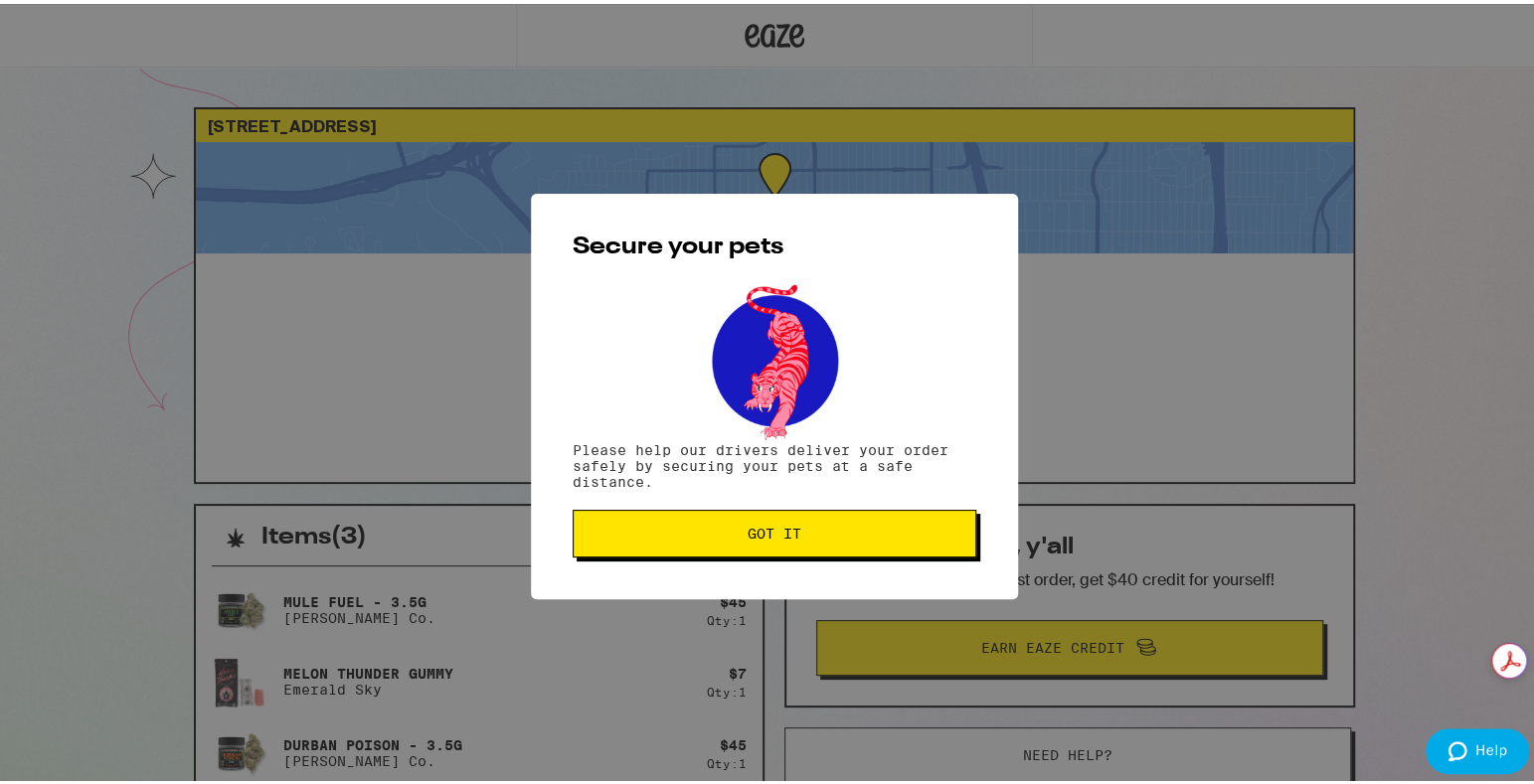 click on "Secure your pets Please help our drivers deliver your order safely by securing your pets at a safe distance. Got it" at bounding box center (774, 392) 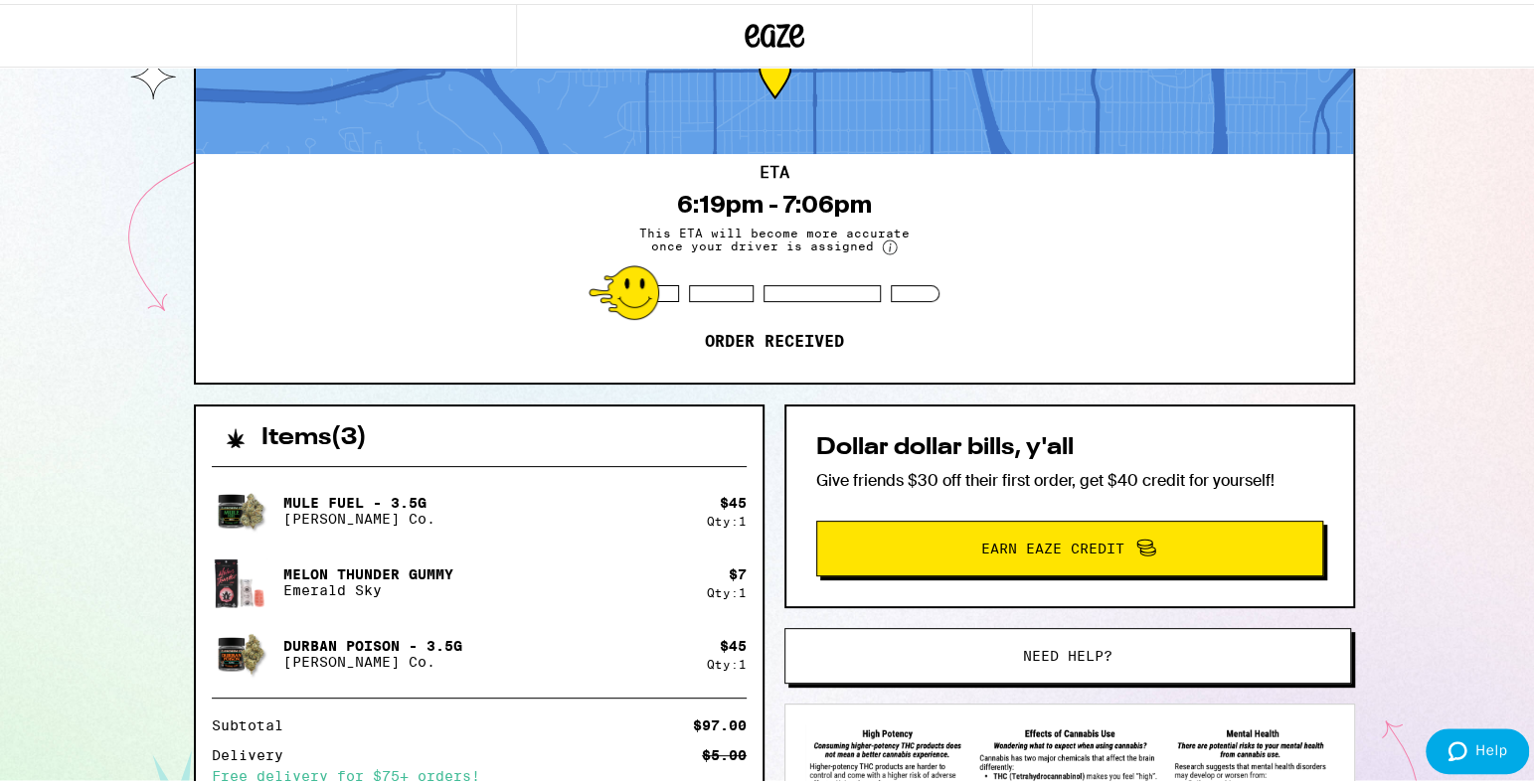 scroll, scrollTop: 0, scrollLeft: 0, axis: both 